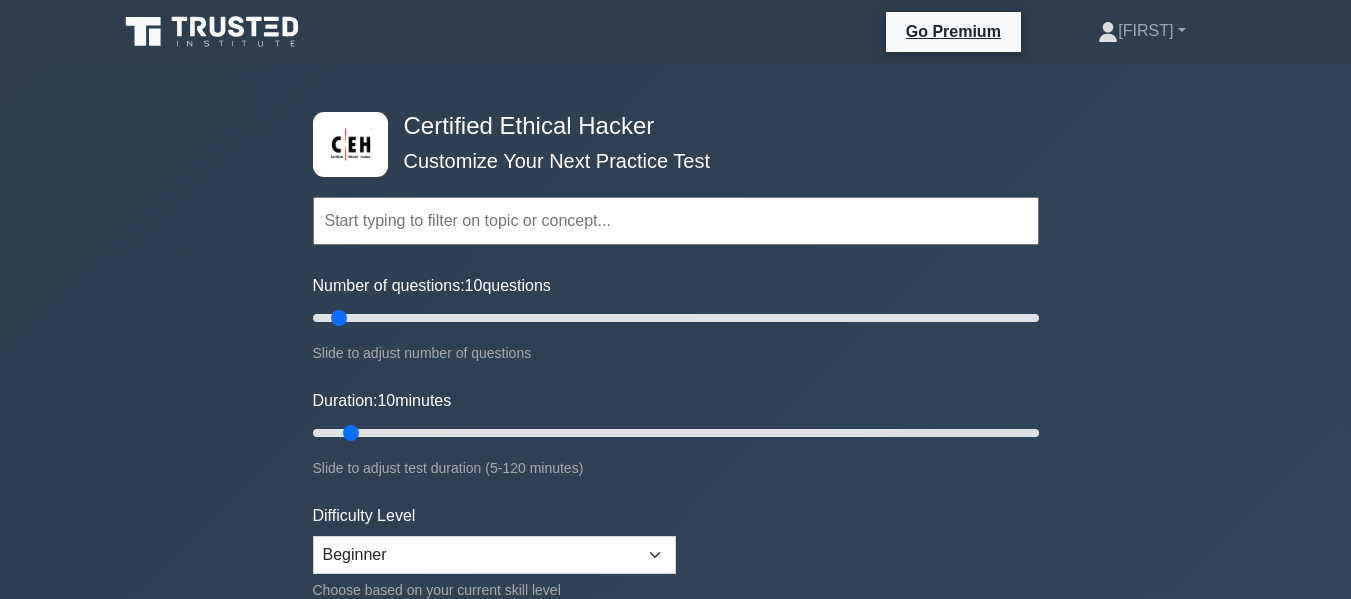 scroll, scrollTop: 0, scrollLeft: 0, axis: both 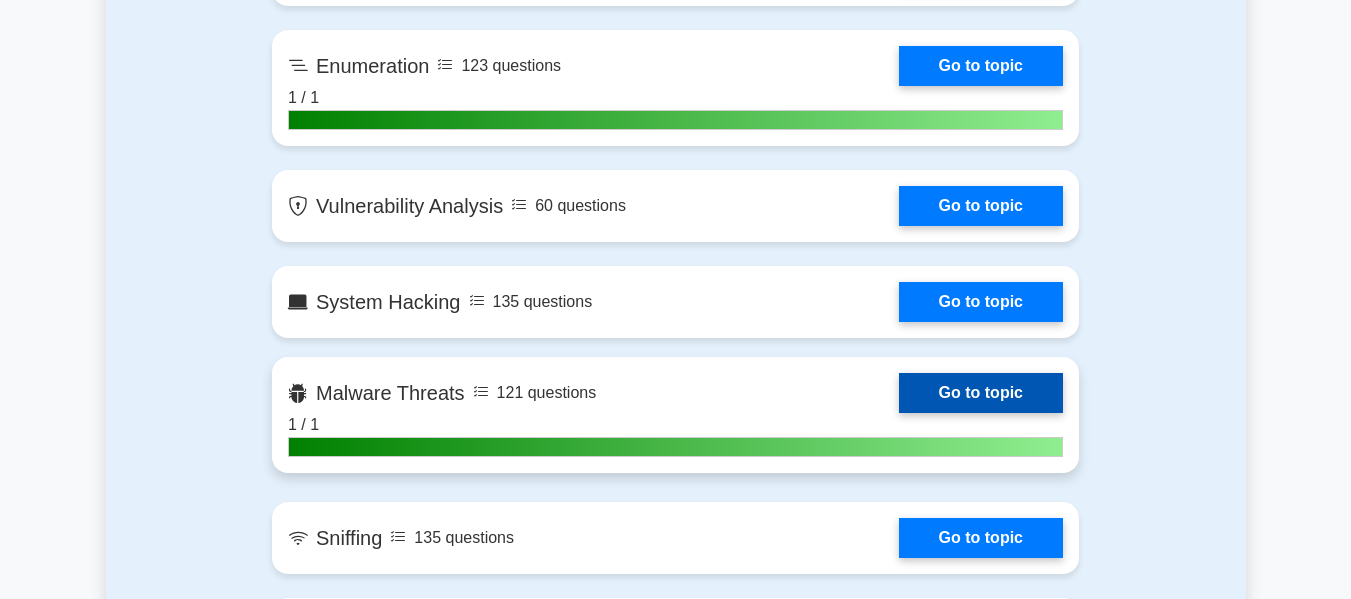 click on "Go to topic" at bounding box center (981, 393) 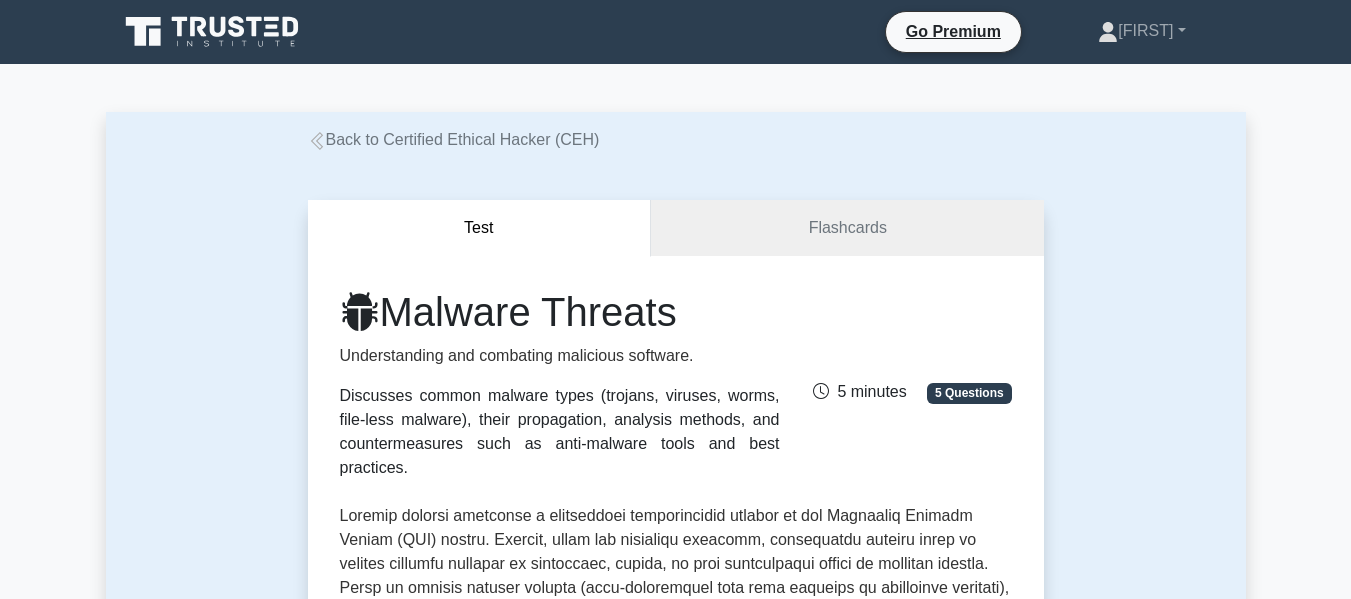 scroll, scrollTop: 0, scrollLeft: 0, axis: both 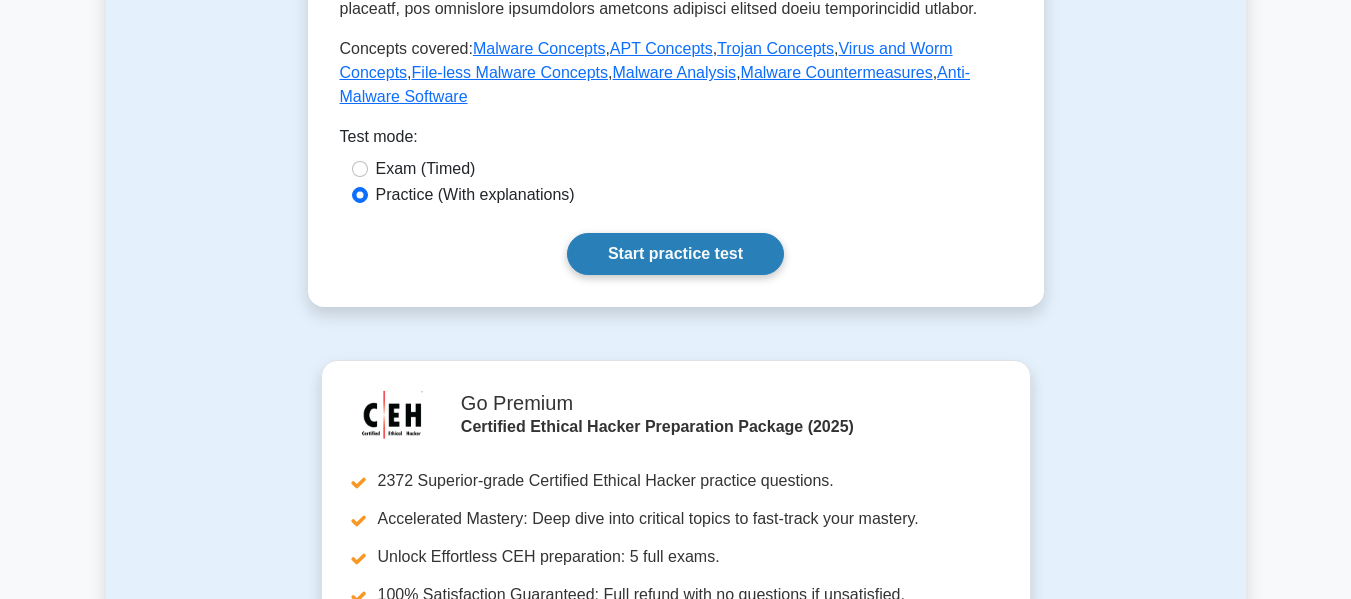 click on "Start practice test" at bounding box center (675, 254) 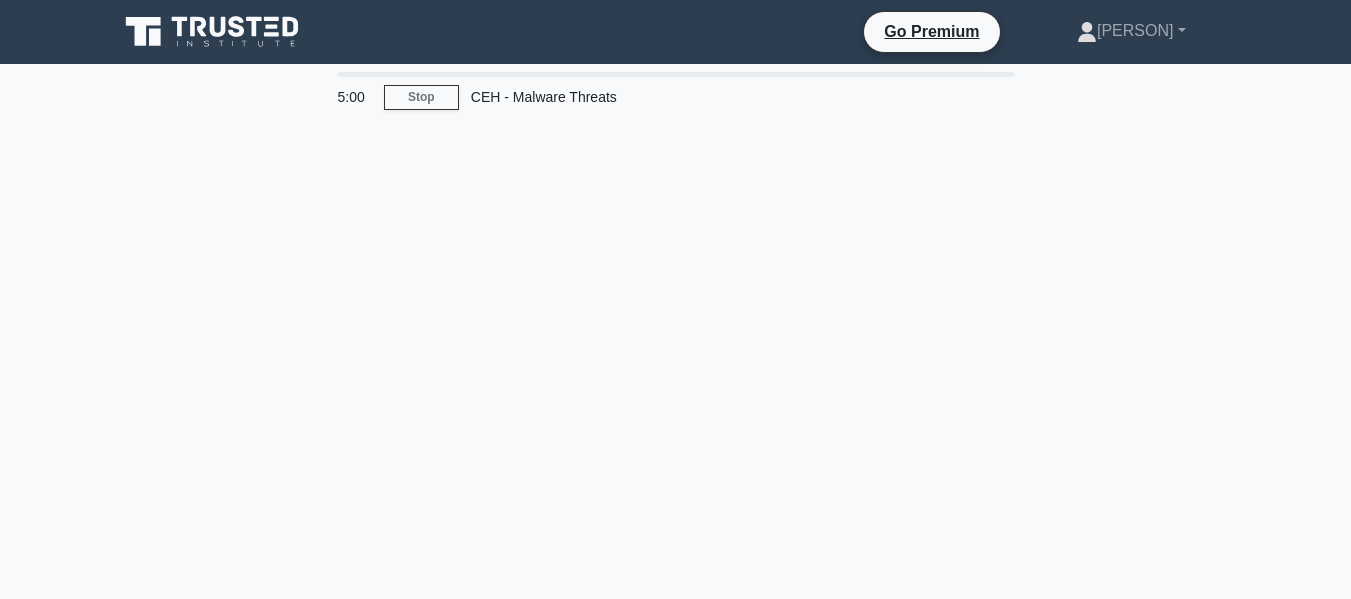 scroll, scrollTop: 0, scrollLeft: 0, axis: both 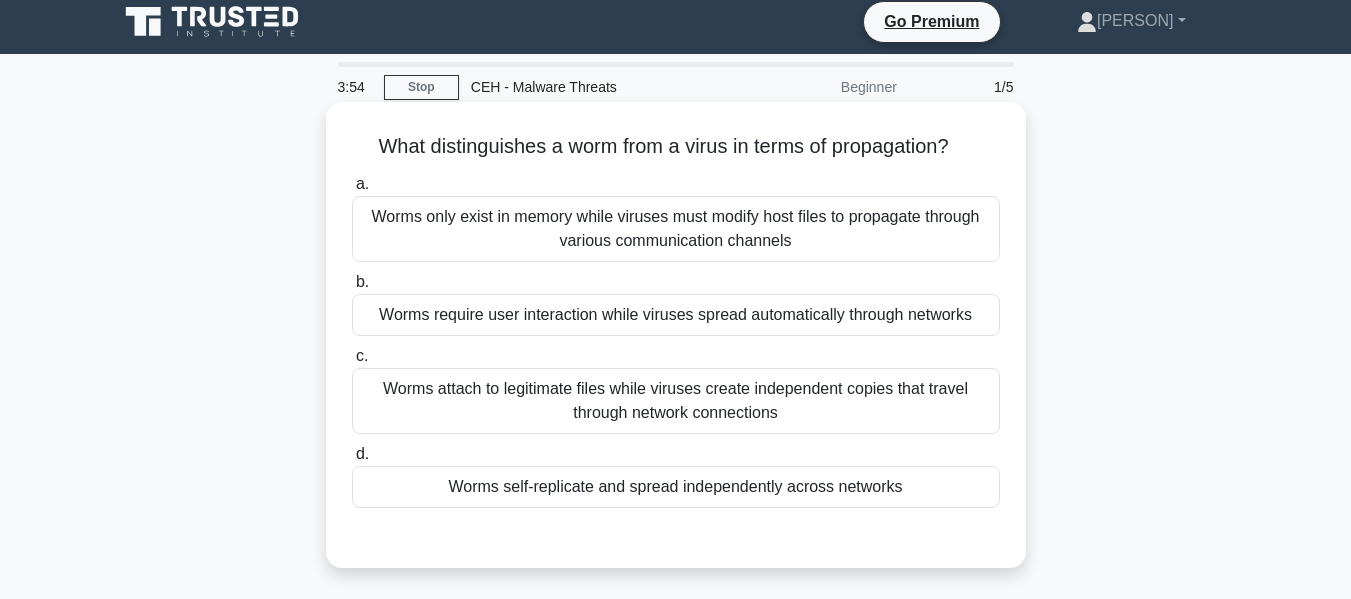 click on "Worms self-replicate and spread independently across networks" at bounding box center (676, 487) 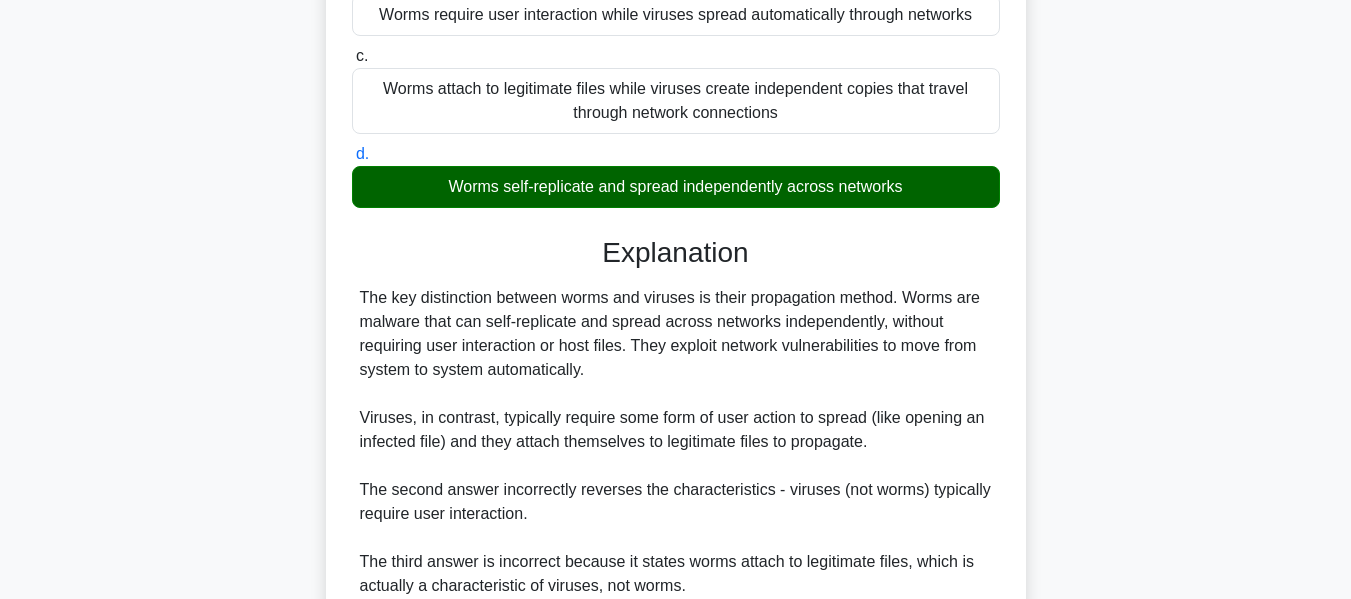 scroll, scrollTop: 587, scrollLeft: 0, axis: vertical 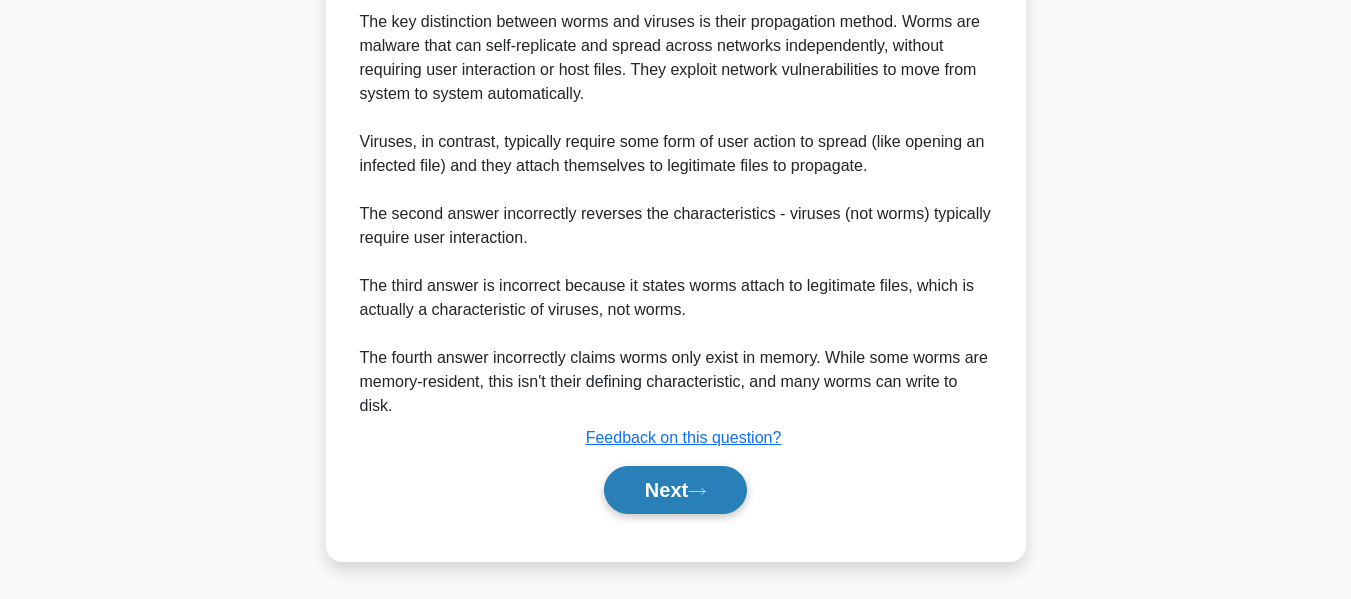 click on "Next" at bounding box center (675, 490) 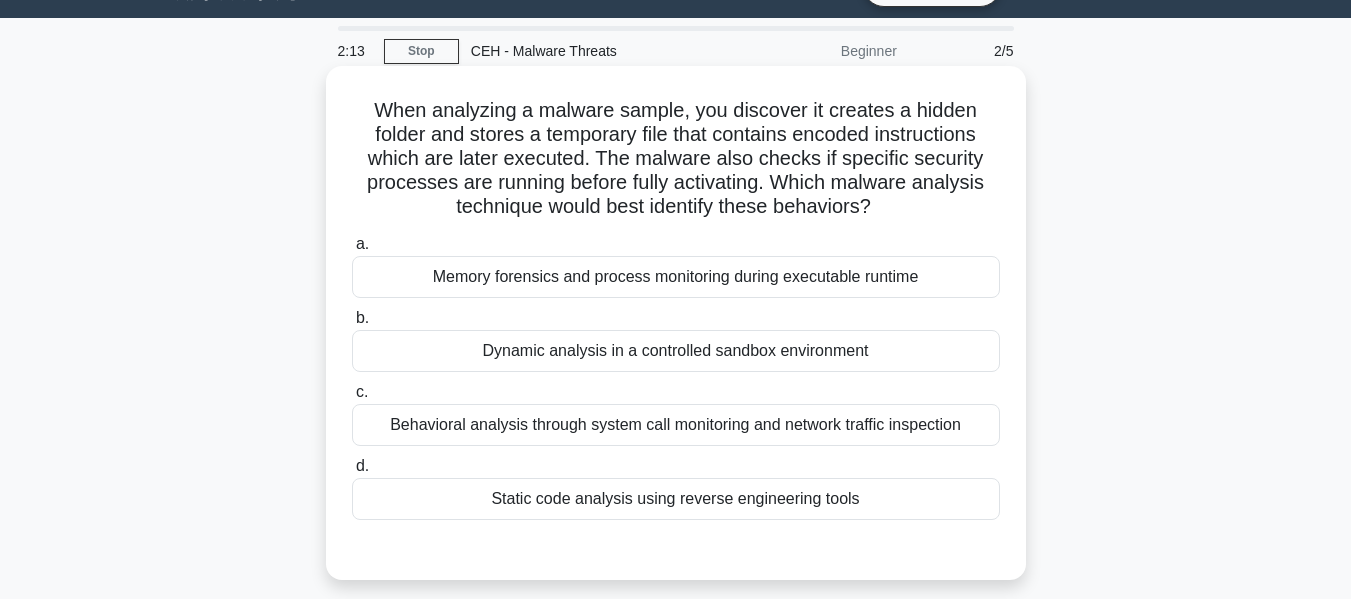 scroll, scrollTop: 47, scrollLeft: 0, axis: vertical 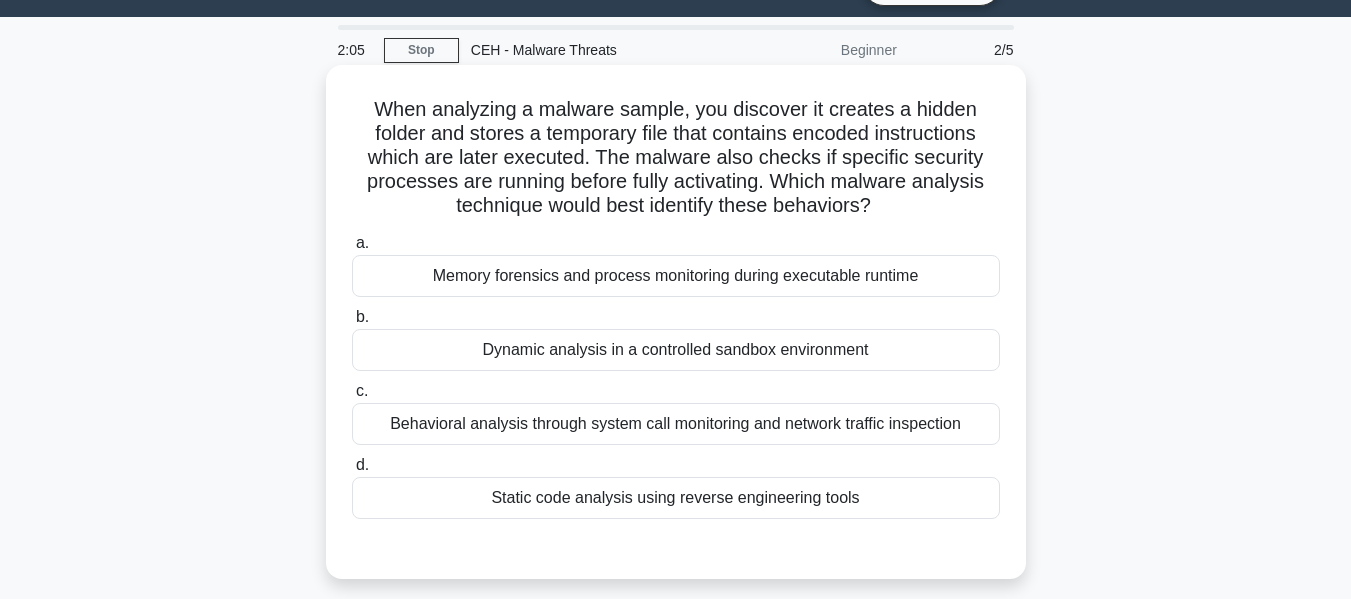 click on "Behavioral analysis through system call monitoring and network traffic inspection" at bounding box center (676, 424) 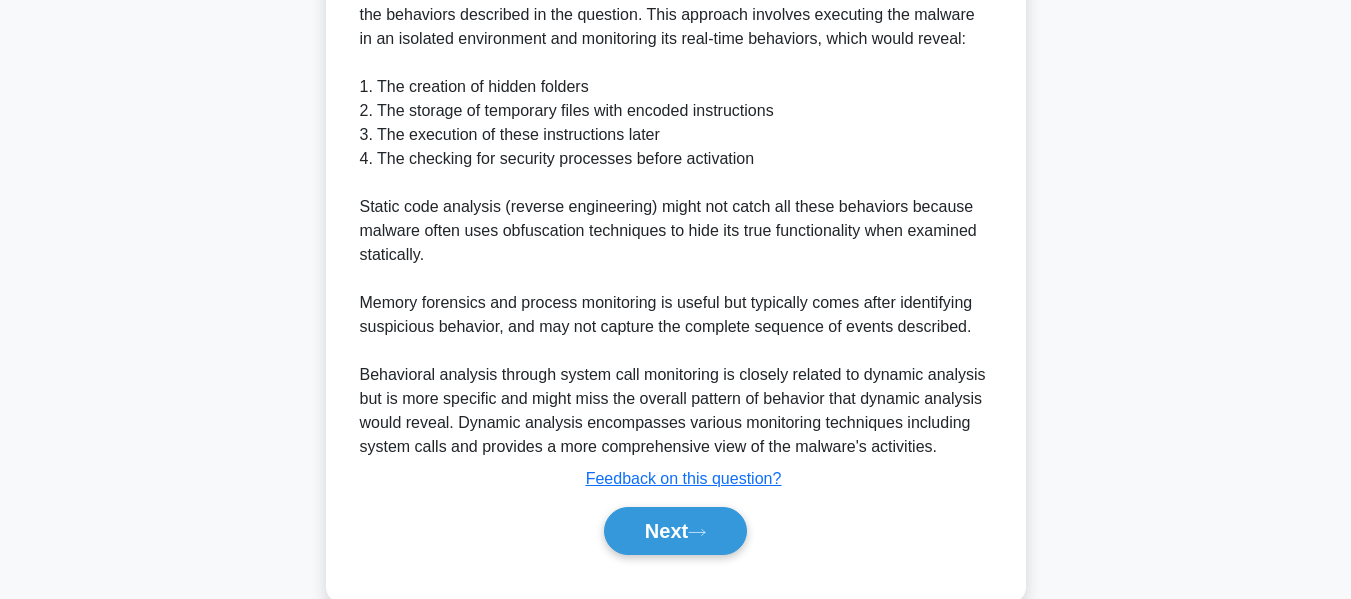 scroll, scrollTop: 709, scrollLeft: 0, axis: vertical 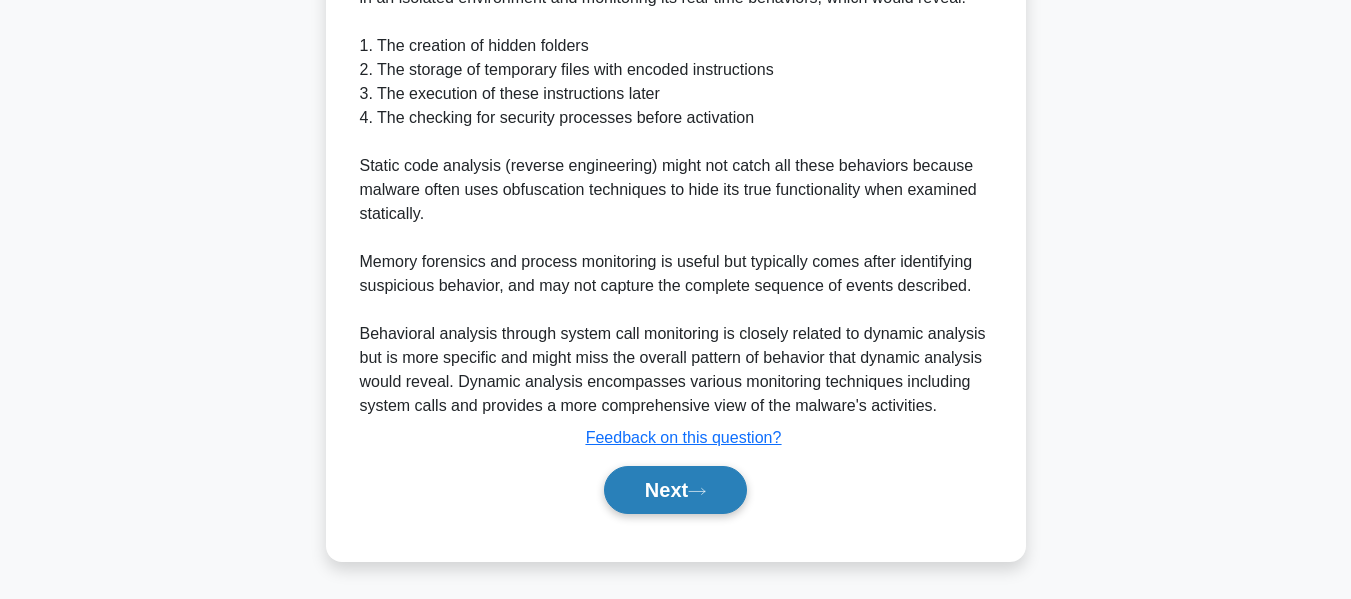 click on "Next" at bounding box center [675, 490] 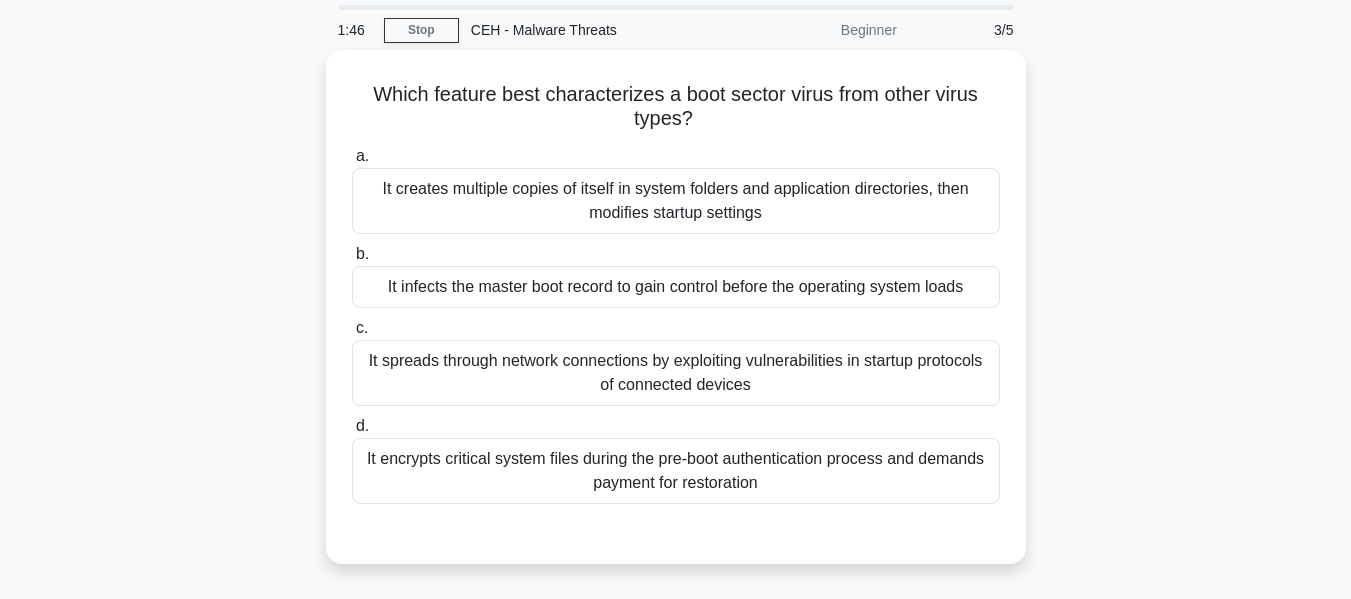 scroll, scrollTop: 45, scrollLeft: 0, axis: vertical 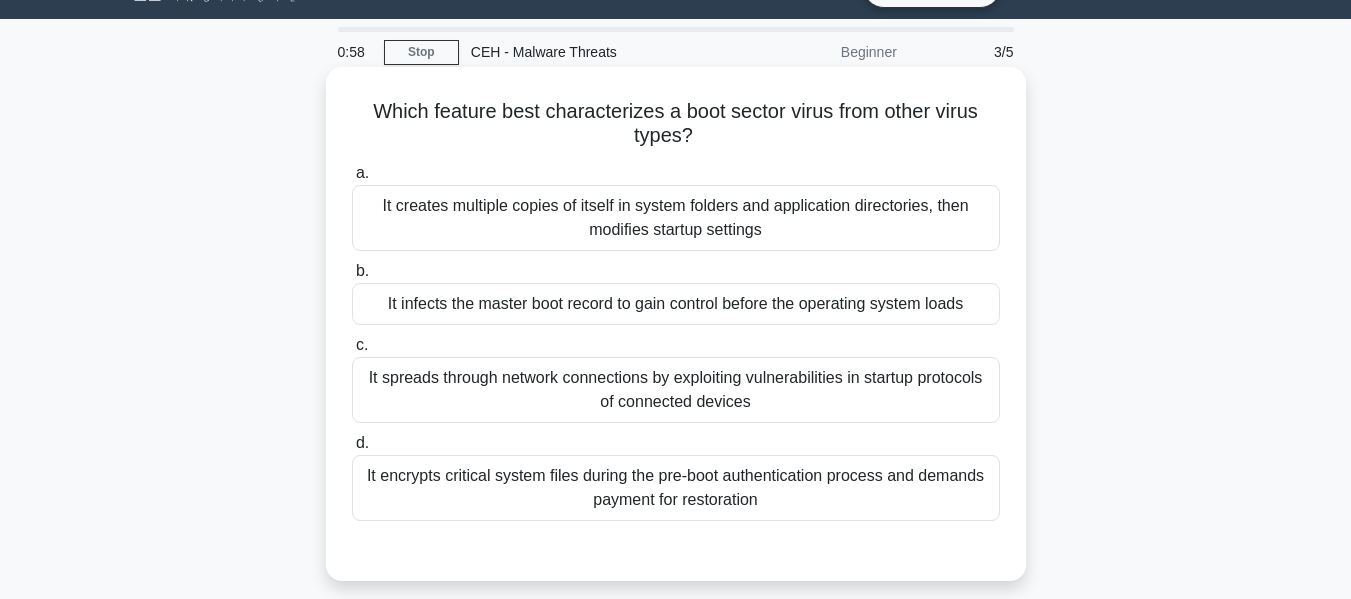click on "It infects the master boot record to gain control before the operating system loads" at bounding box center [676, 304] 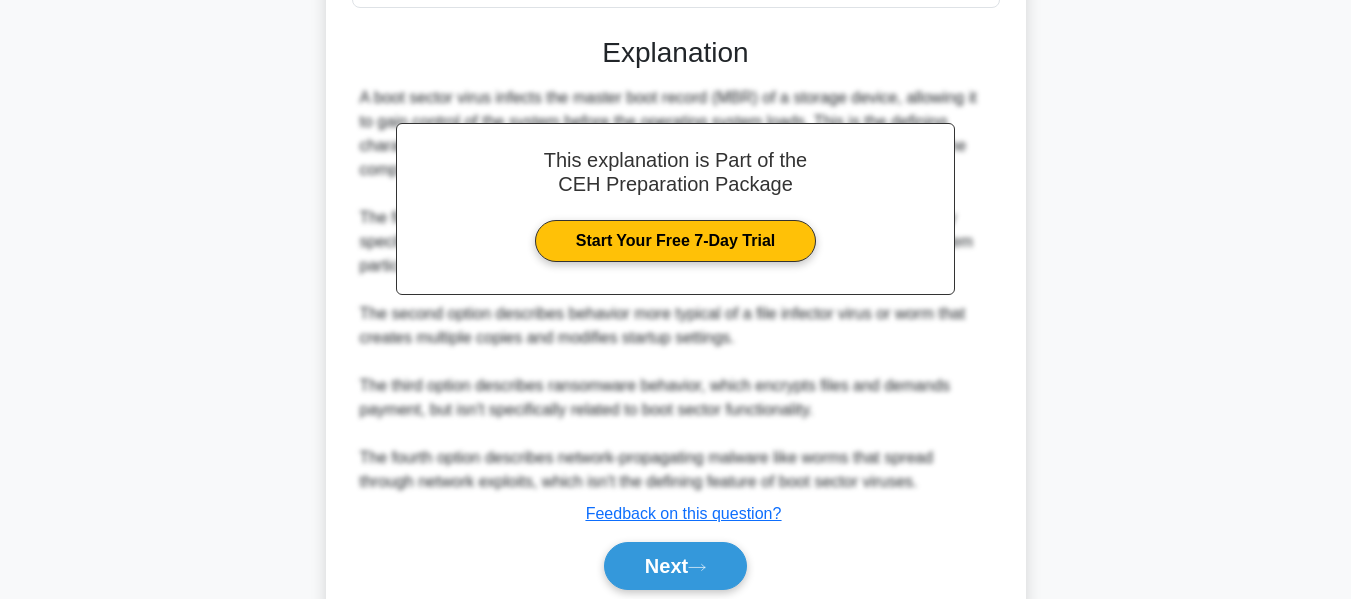 scroll, scrollTop: 634, scrollLeft: 0, axis: vertical 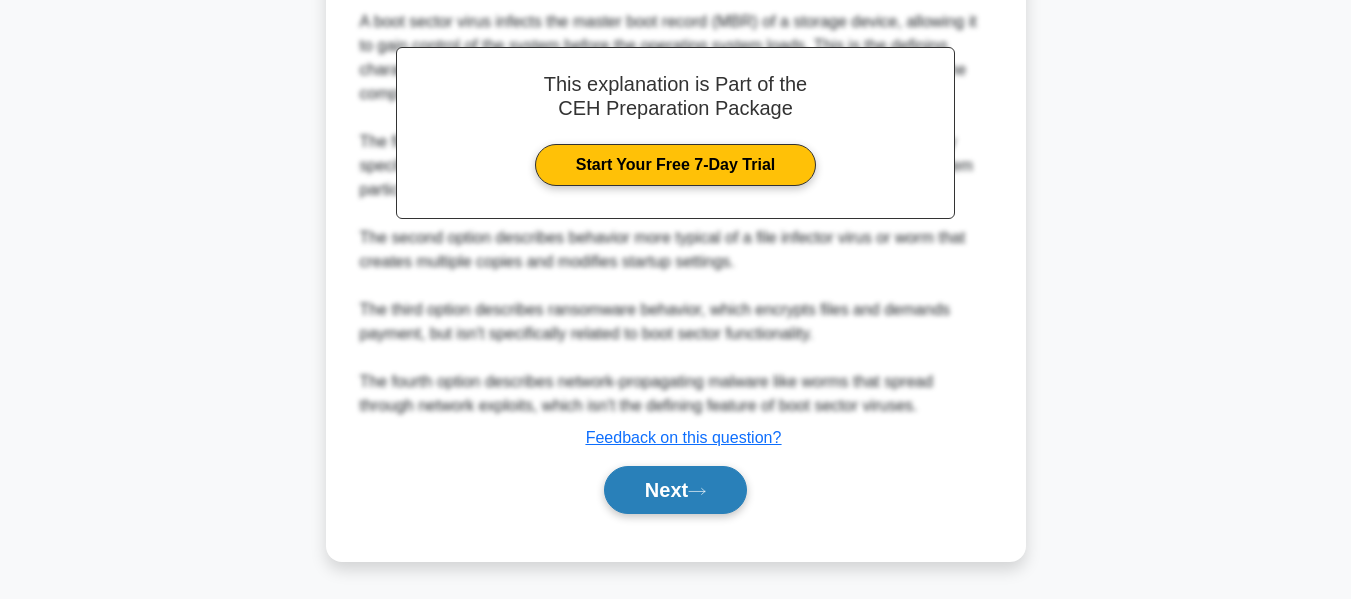 click on "Next" at bounding box center [675, 490] 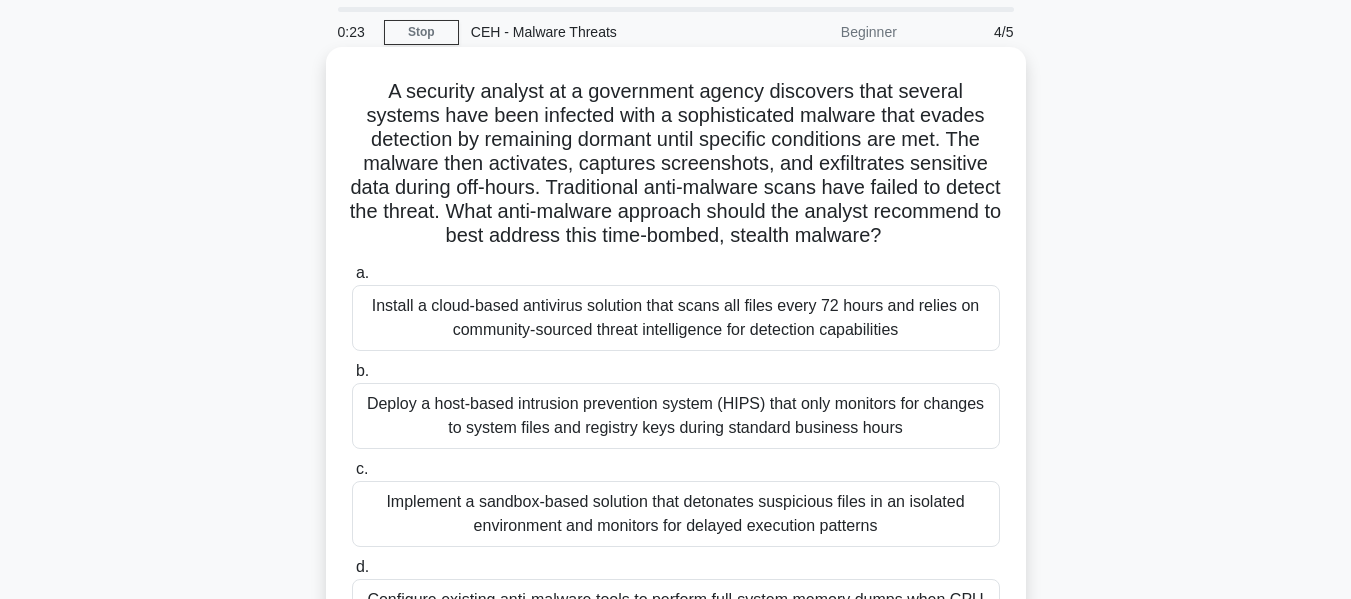 scroll, scrollTop: 64, scrollLeft: 0, axis: vertical 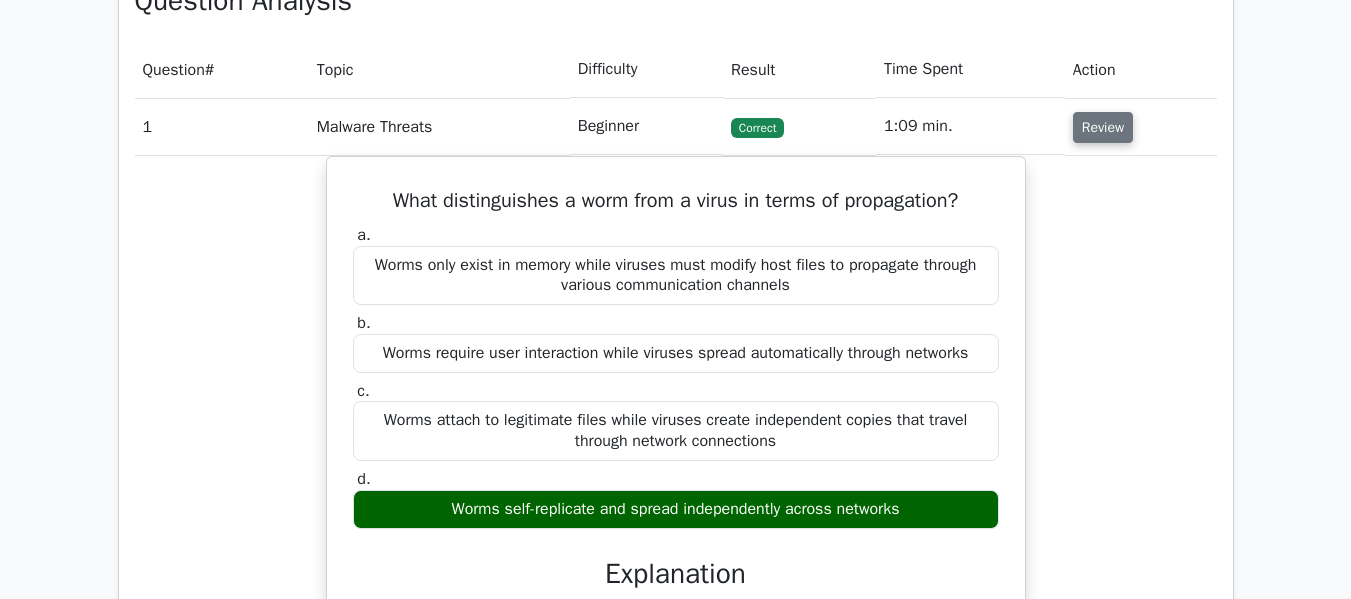 click on "Review" at bounding box center (1103, 127) 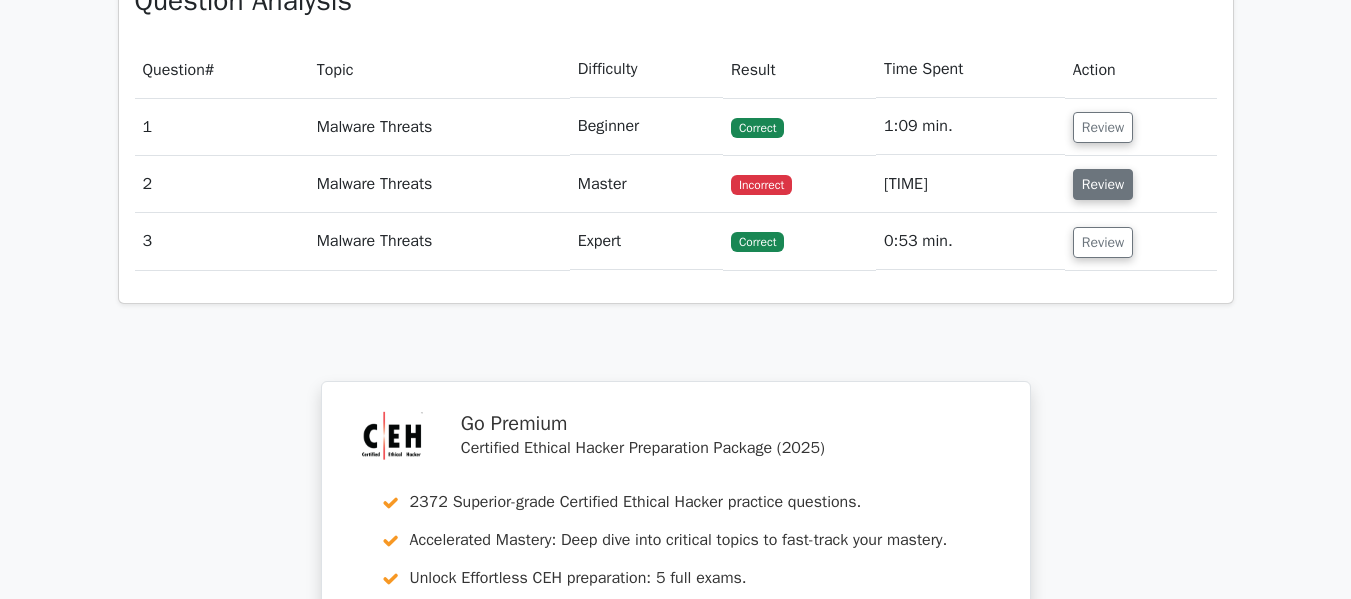 click on "Review" at bounding box center [1103, 184] 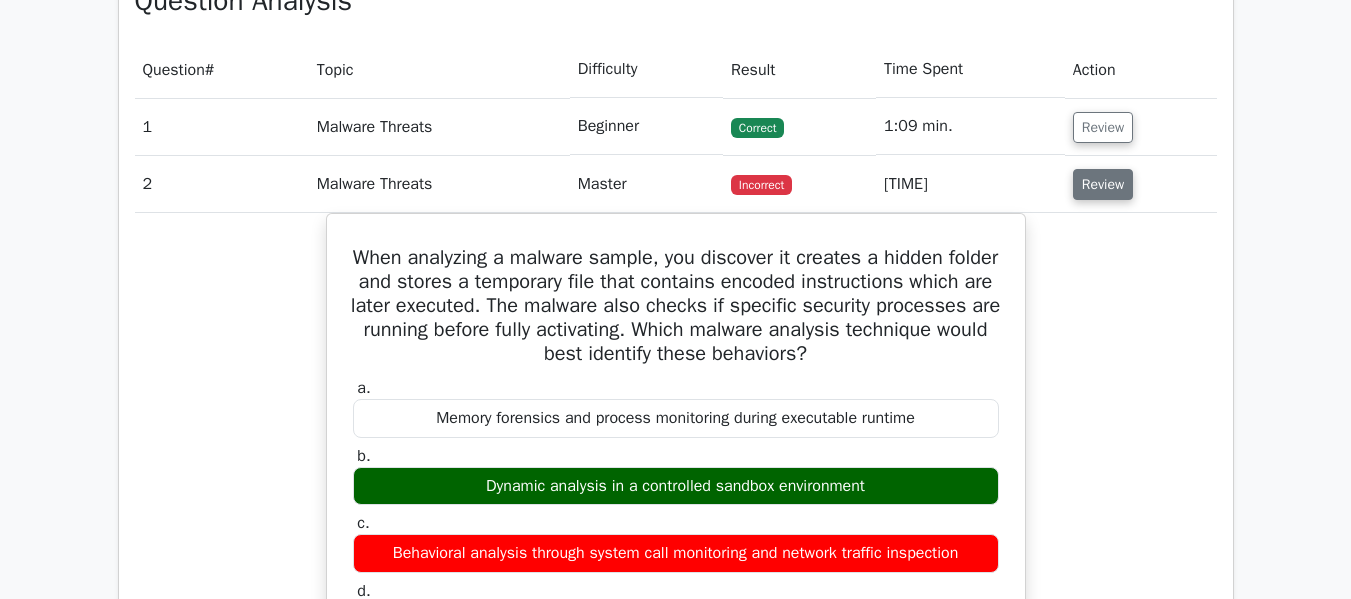 click on "Review" at bounding box center (1103, 184) 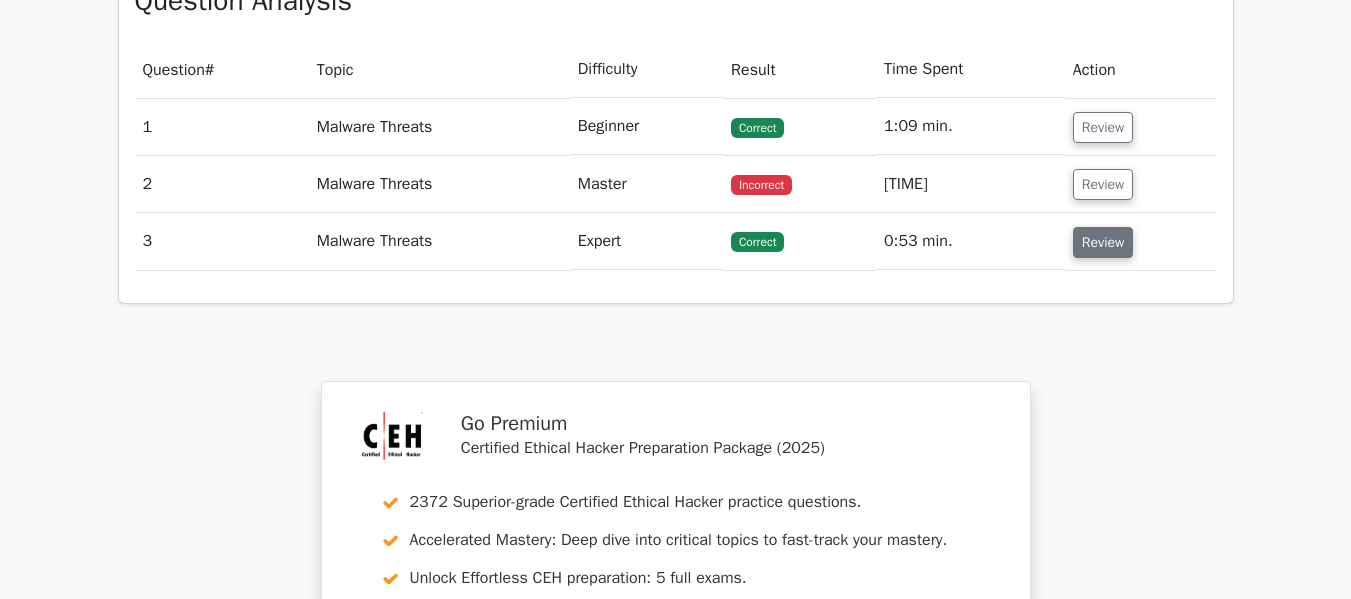 click on "Review" at bounding box center (1103, 242) 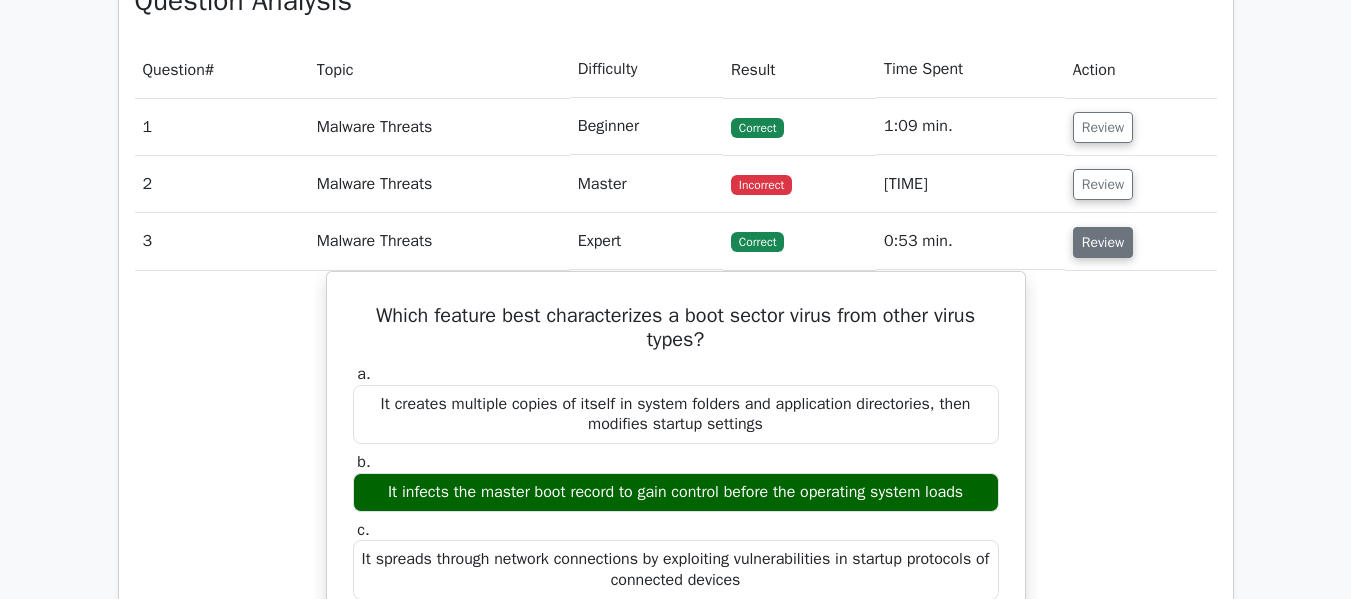 click on "Review" at bounding box center [1103, 242] 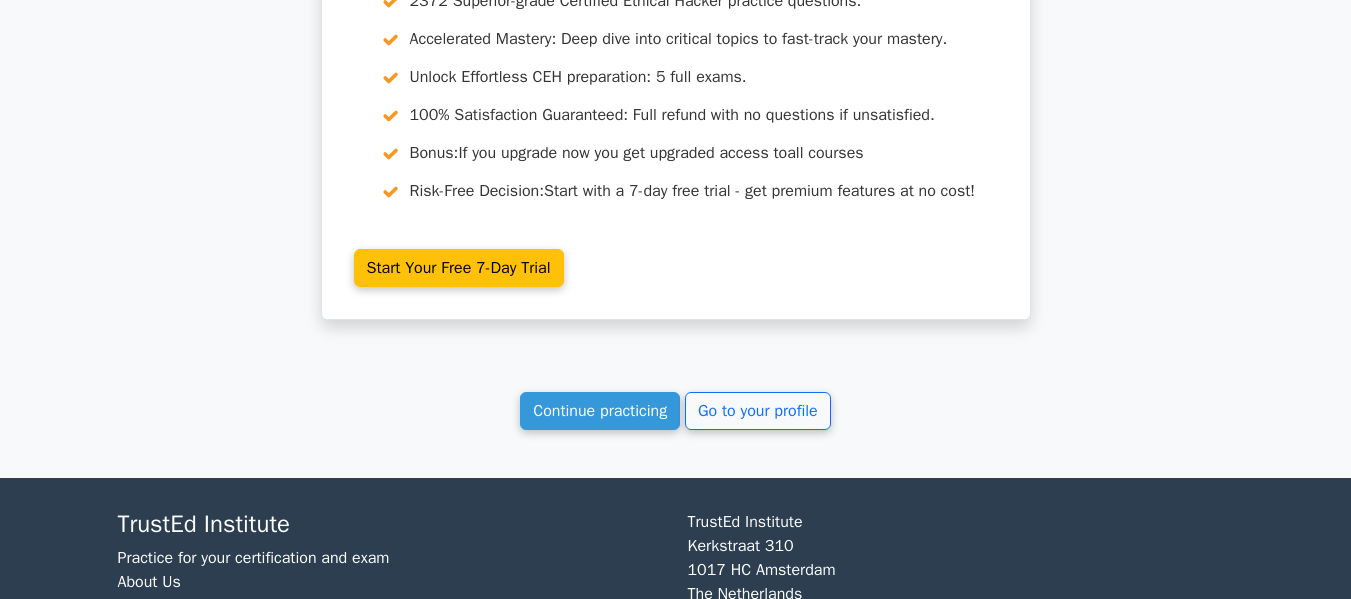 scroll, scrollTop: 2004, scrollLeft: 0, axis: vertical 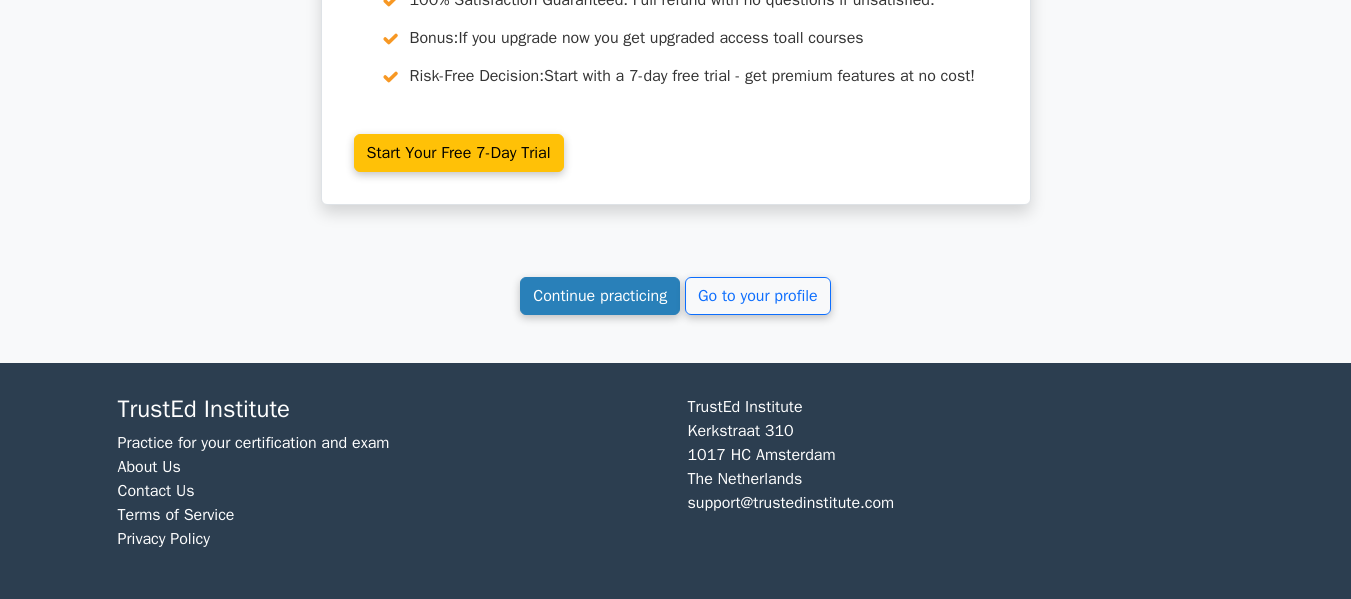 click on "Continue practicing" at bounding box center (600, 296) 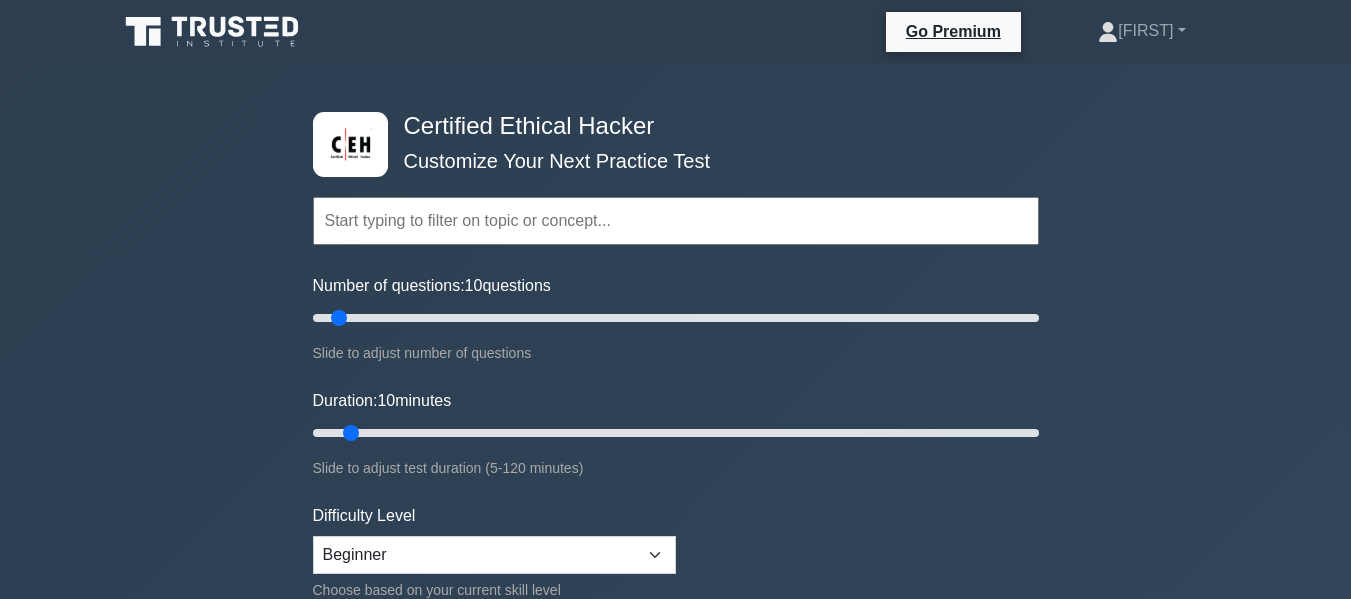 scroll, scrollTop: 0, scrollLeft: 0, axis: both 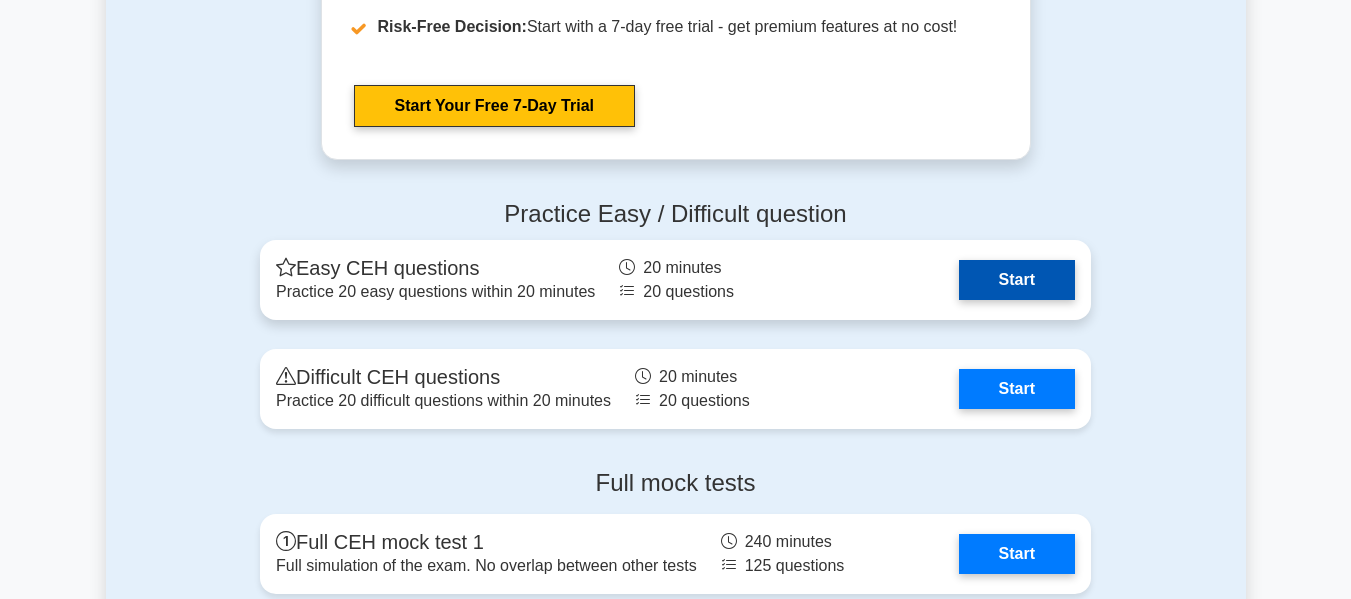click on "Start" at bounding box center [1017, 280] 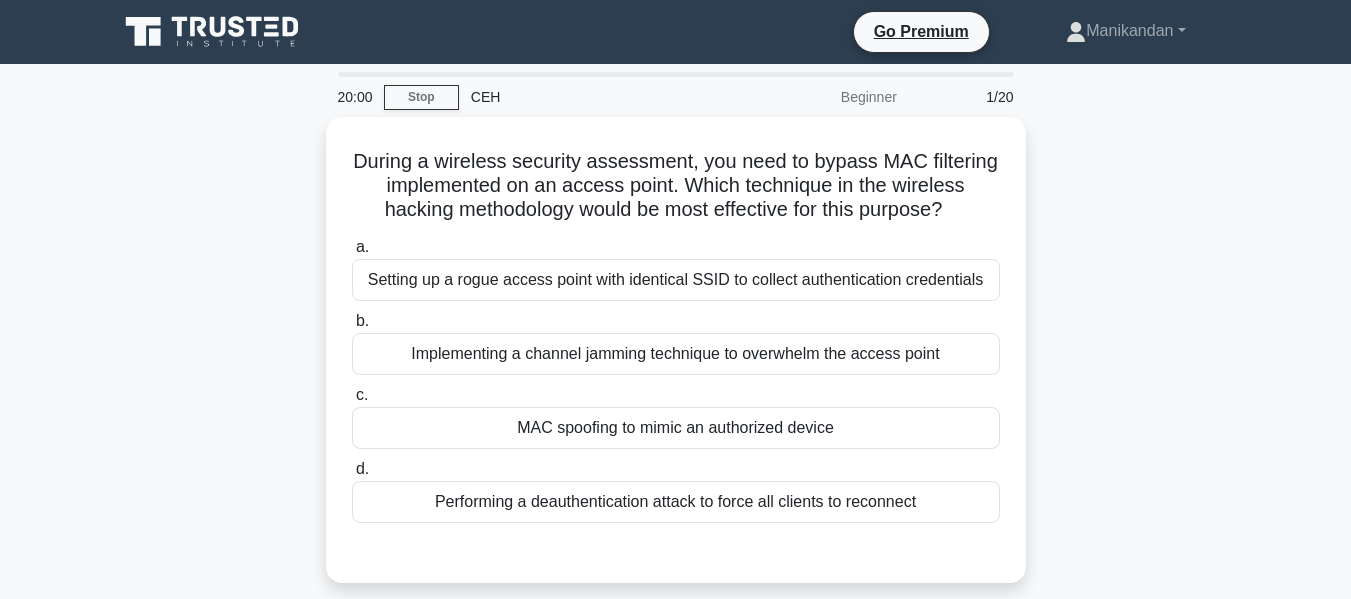 scroll, scrollTop: 0, scrollLeft: 0, axis: both 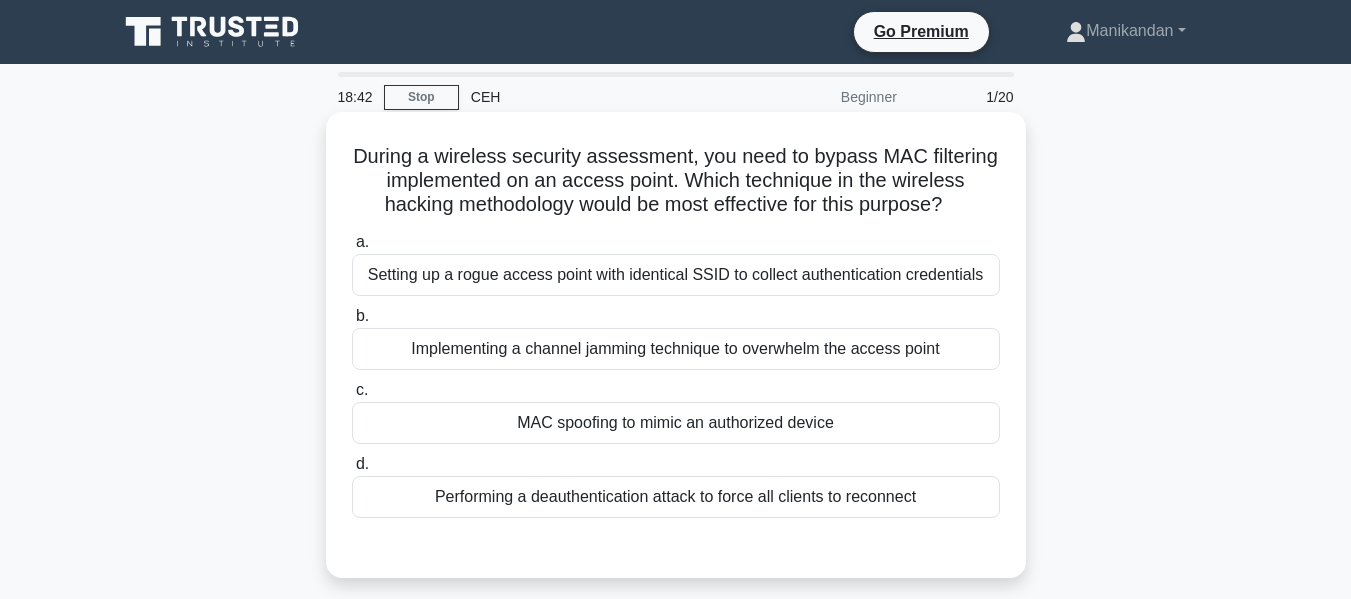 click on "Performing a deauthentication attack to force all clients to reconnect" at bounding box center (676, 497) 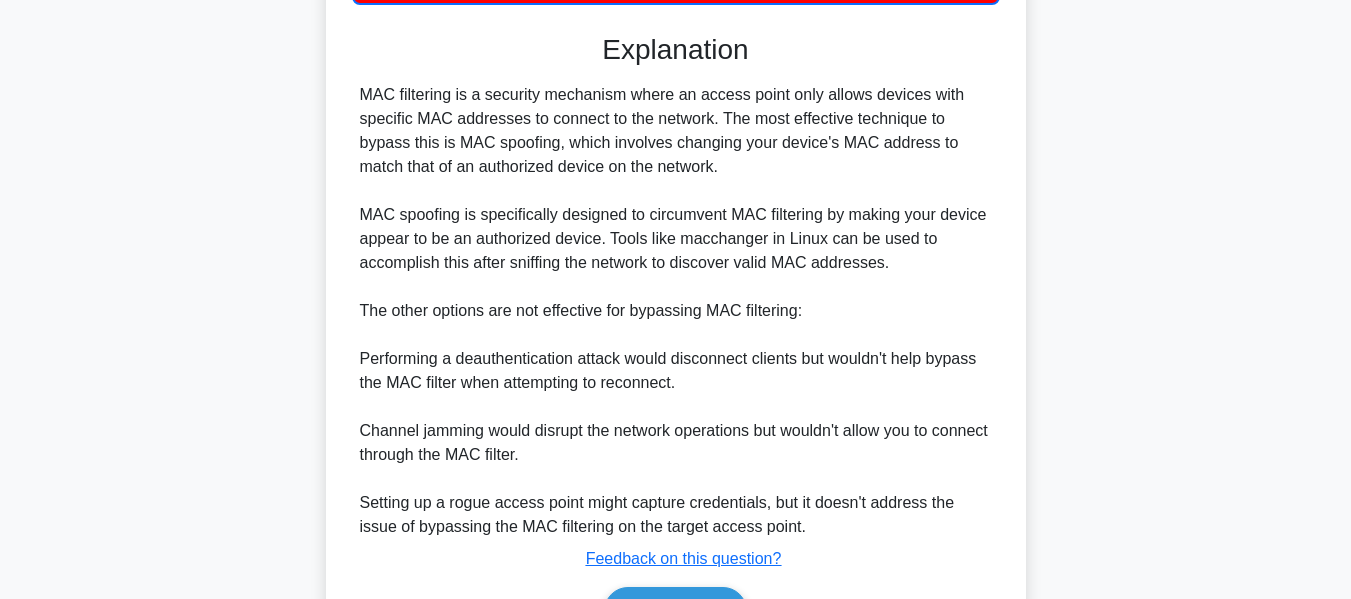 scroll, scrollTop: 637, scrollLeft: 0, axis: vertical 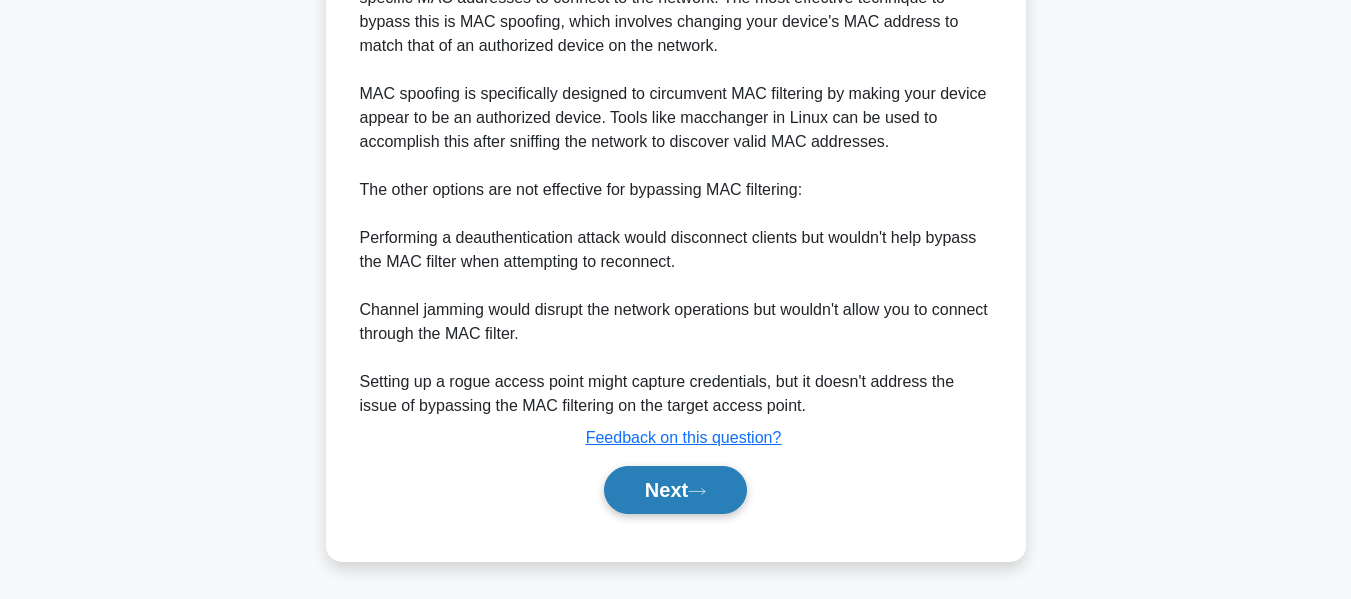 click on "Next" at bounding box center [675, 490] 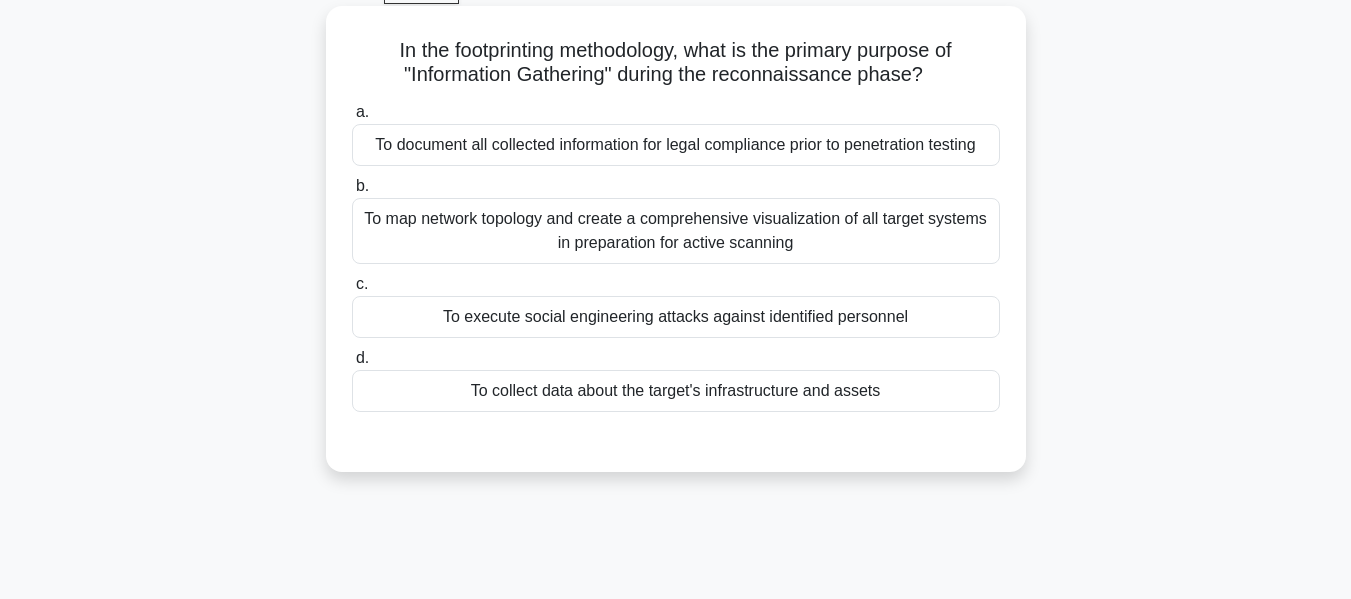 scroll, scrollTop: 65, scrollLeft: 0, axis: vertical 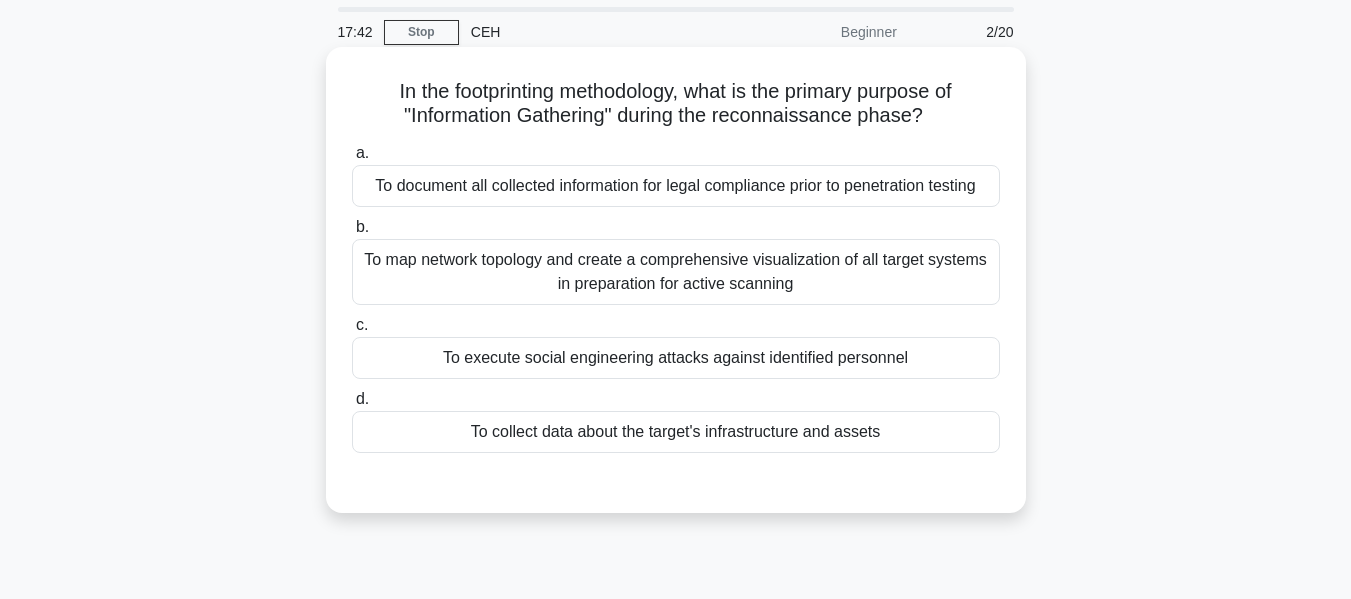 click on "To collect data about the target's infrastructure and assets" at bounding box center [676, 432] 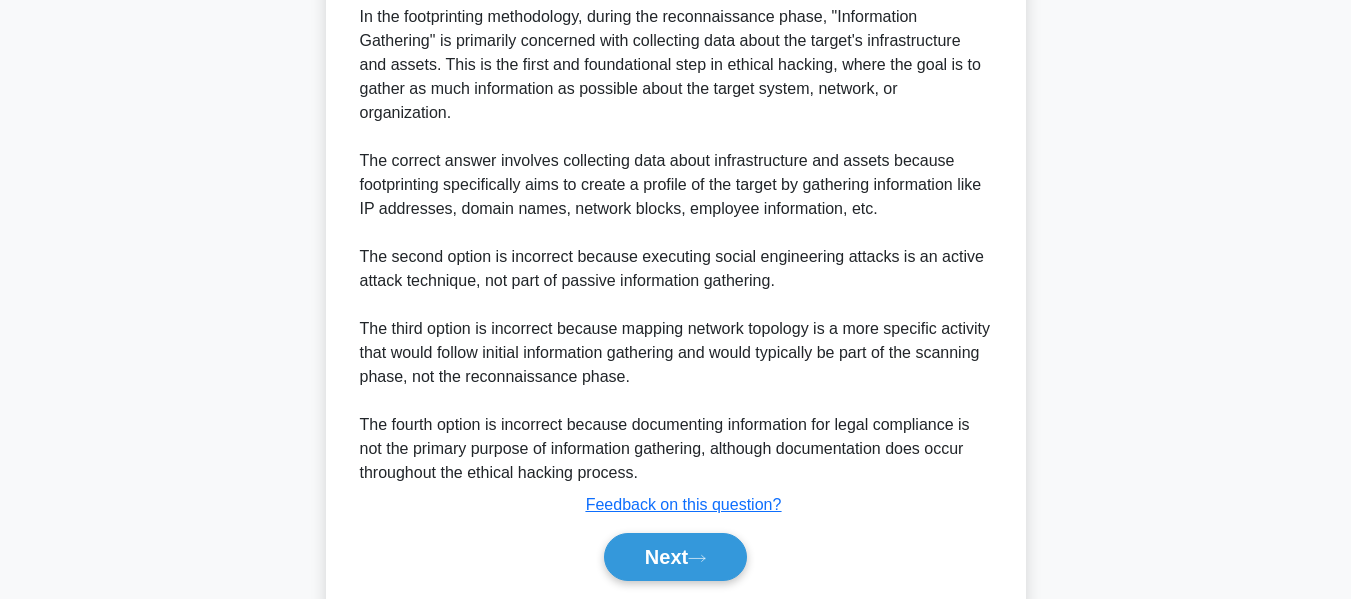 scroll, scrollTop: 595, scrollLeft: 0, axis: vertical 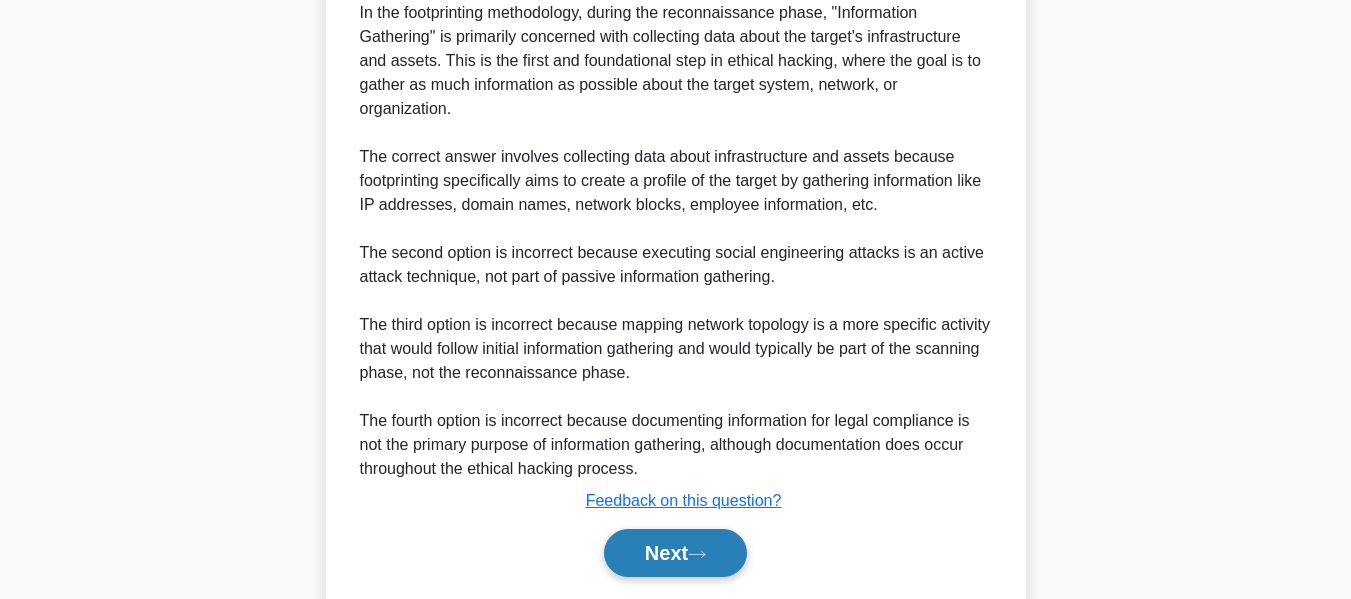 click on "Next" at bounding box center [675, 553] 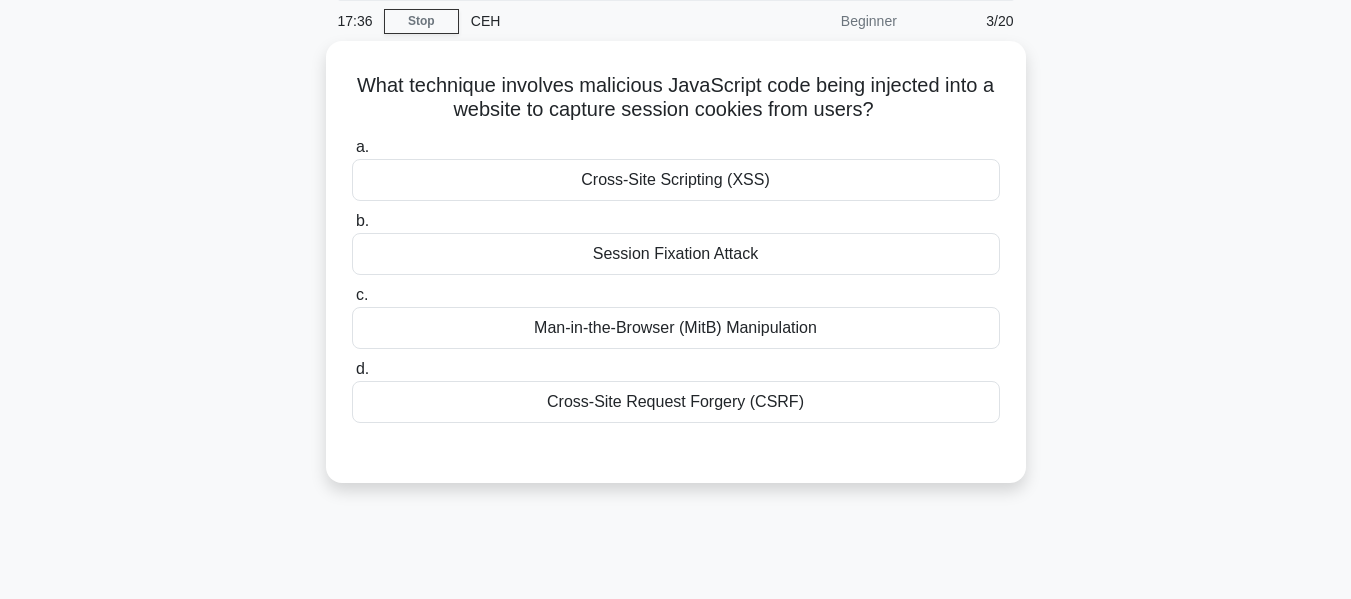 scroll, scrollTop: 4, scrollLeft: 0, axis: vertical 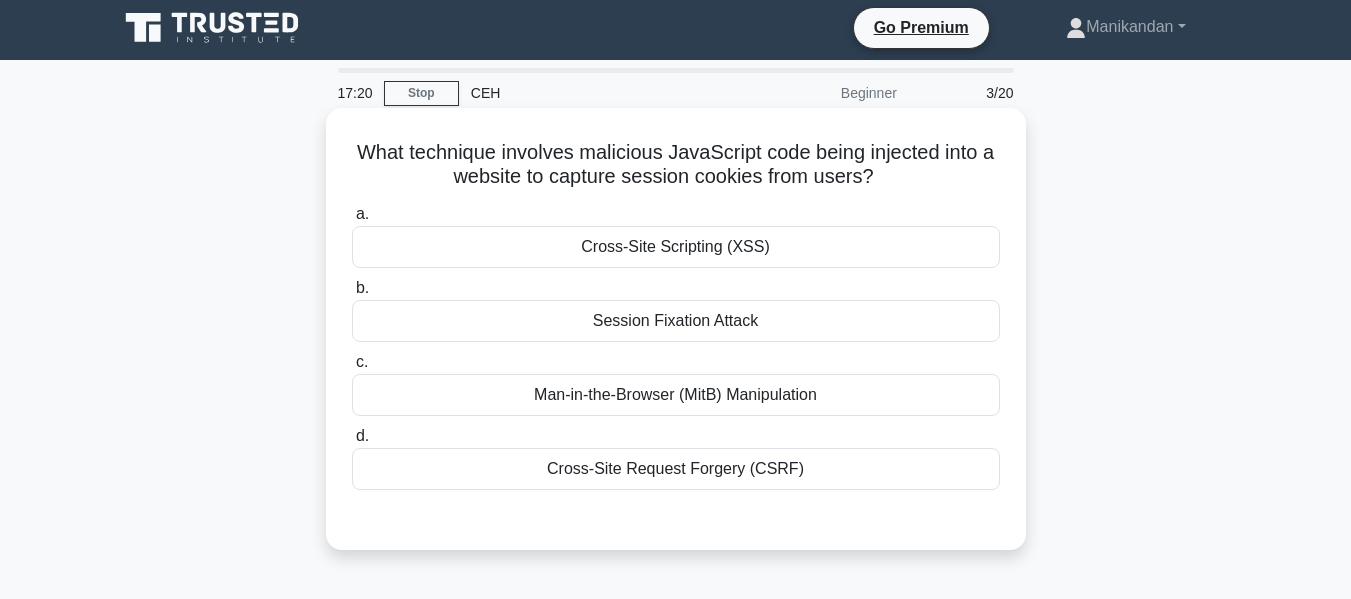 click on "Cross-Site Scripting (XSS)" at bounding box center [676, 247] 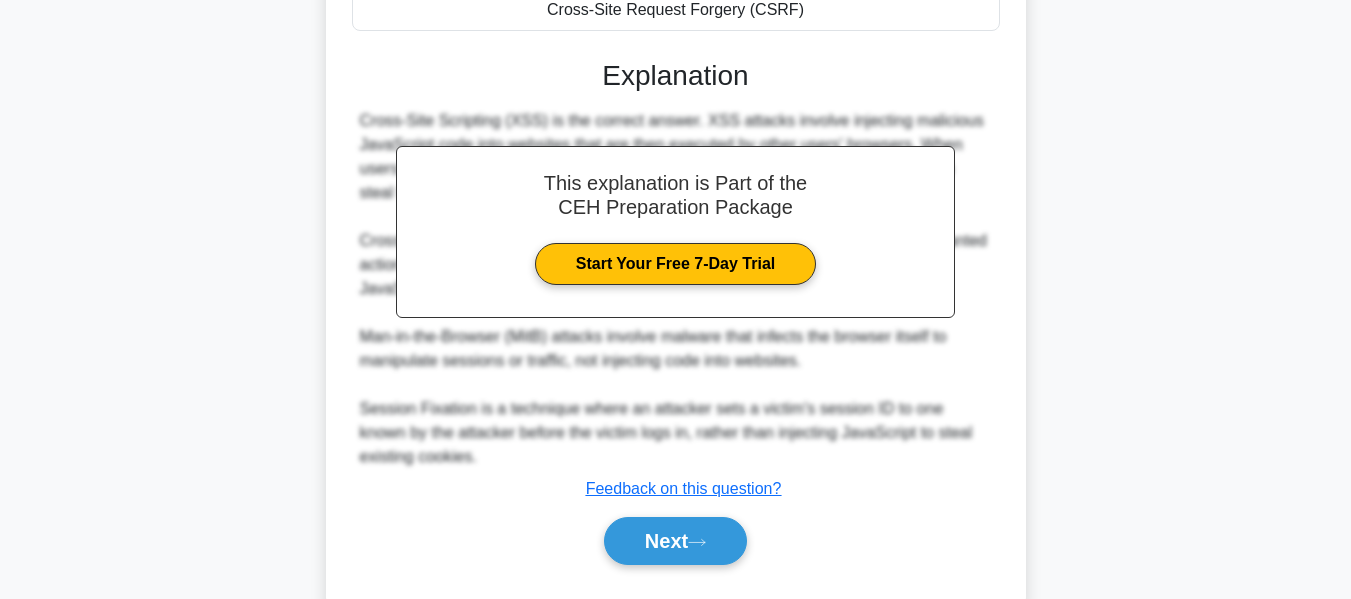 scroll, scrollTop: 476, scrollLeft: 0, axis: vertical 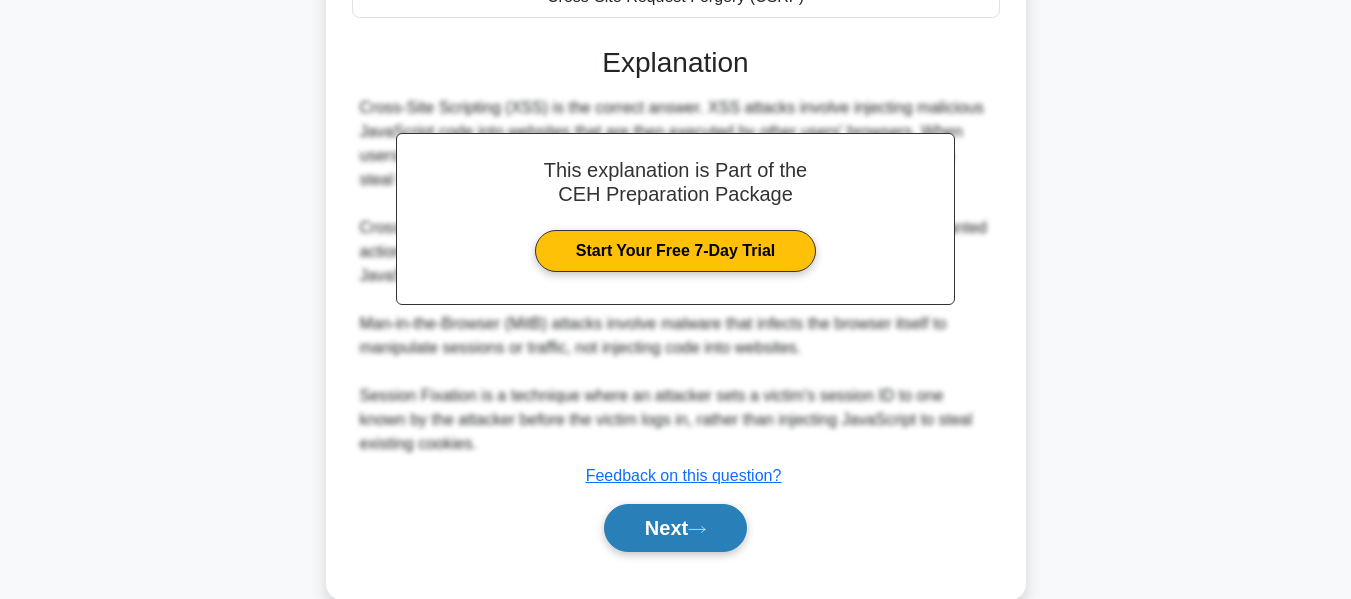 click on "Next" at bounding box center (675, 528) 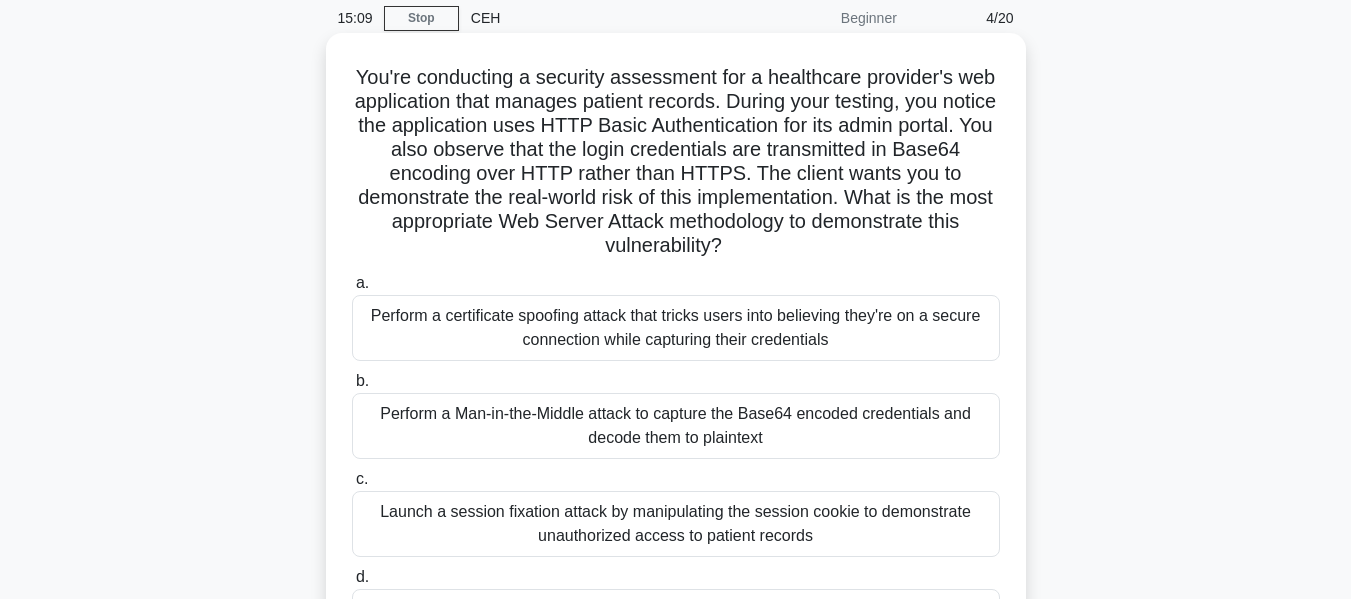 scroll, scrollTop: 80, scrollLeft: 0, axis: vertical 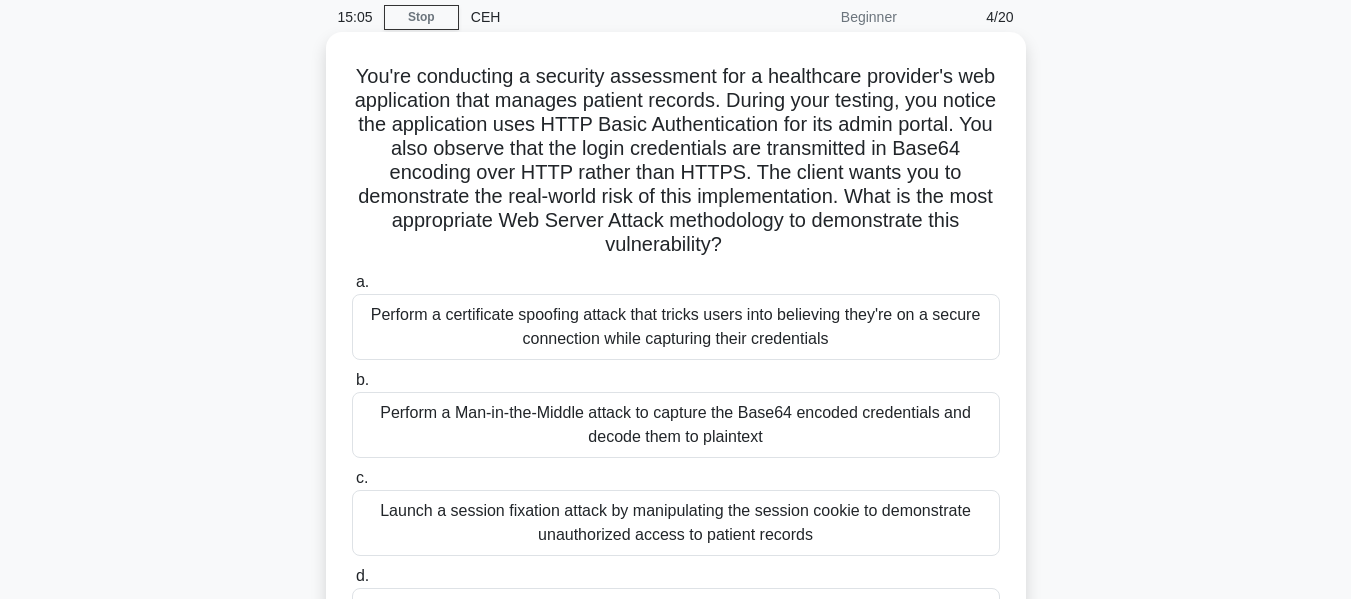 click on "Perform a Man-in-the-Middle attack to capture the Base64 encoded credentials and decode them to plaintext" at bounding box center [676, 425] 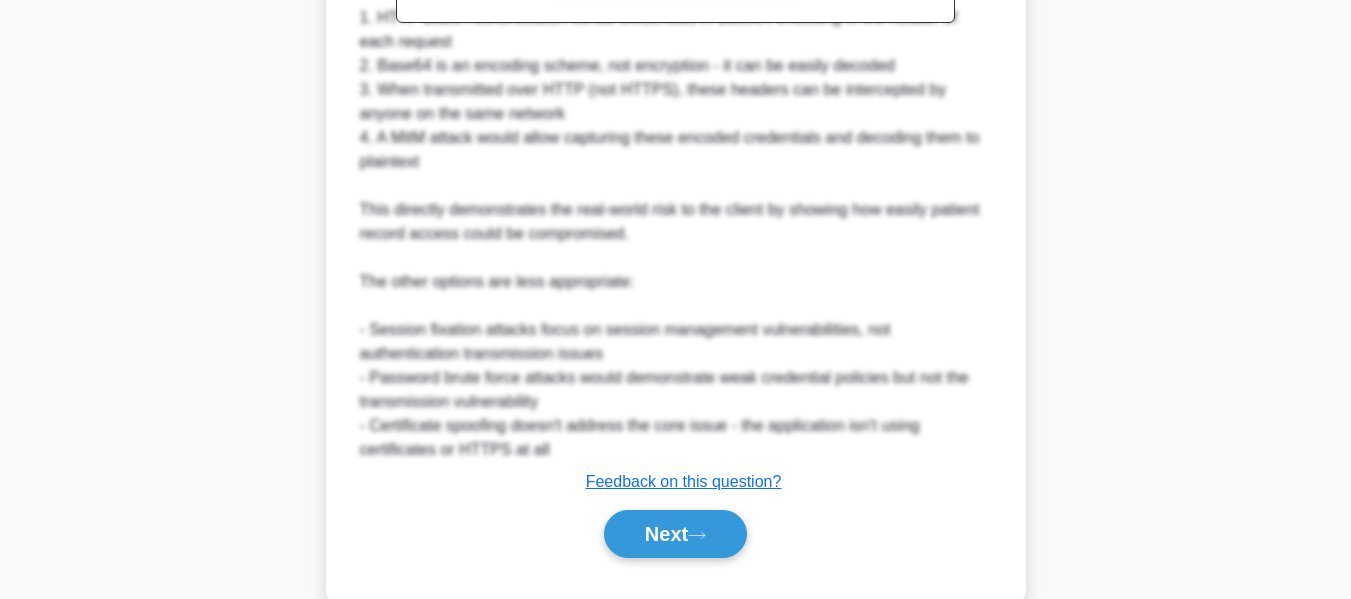 scroll, scrollTop: 1043, scrollLeft: 0, axis: vertical 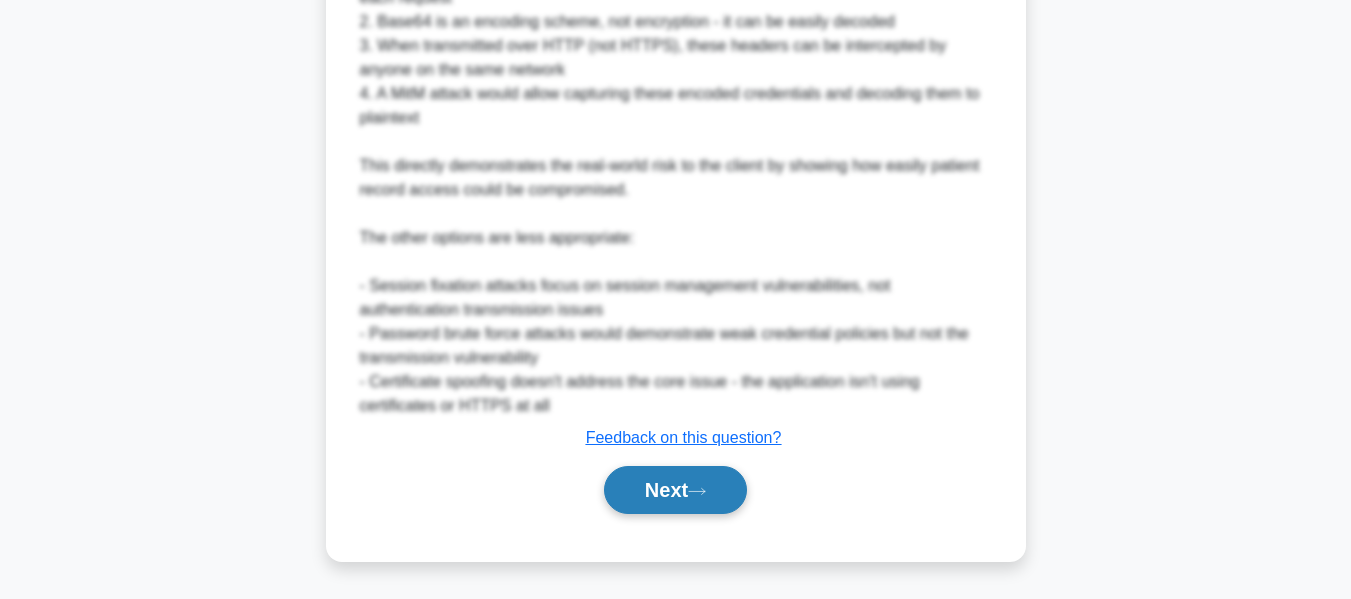 click on "Next" at bounding box center [675, 490] 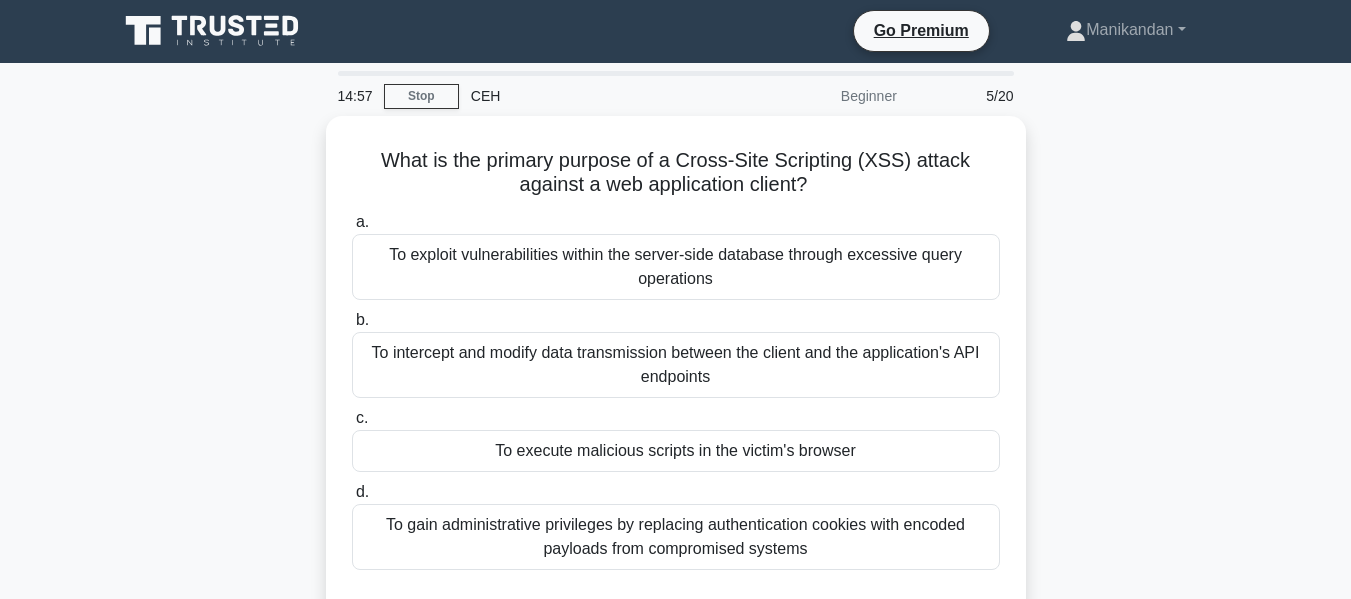 scroll, scrollTop: 0, scrollLeft: 0, axis: both 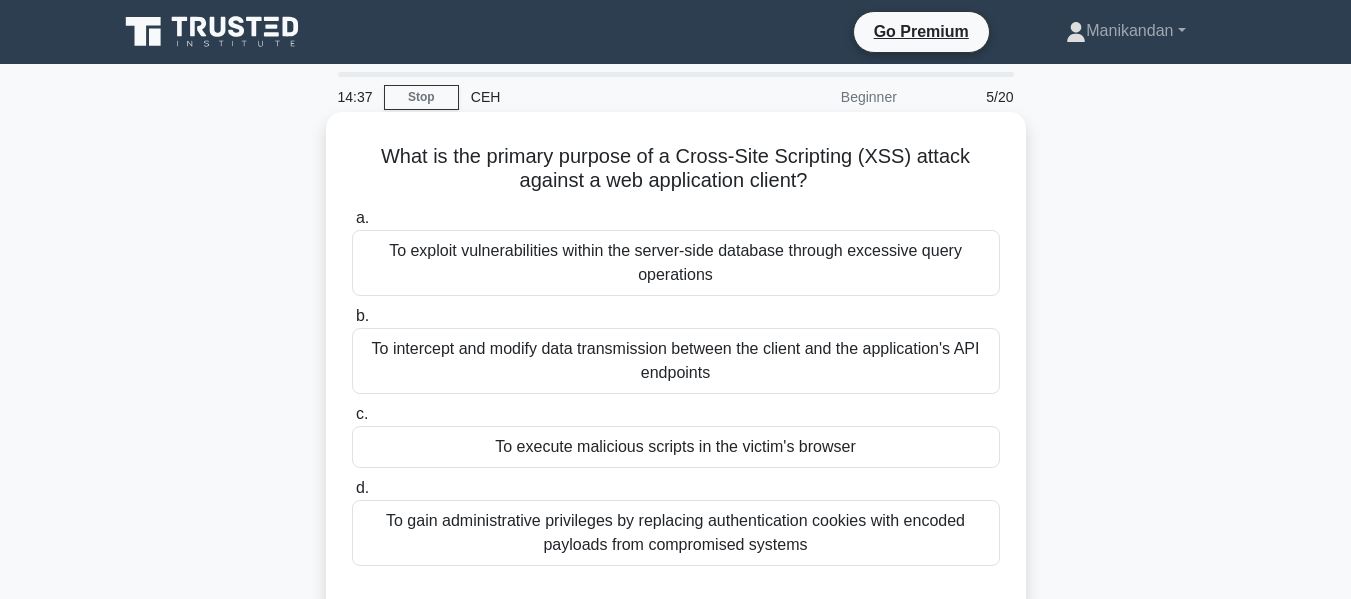 click on "To execute malicious scripts in the victim's browser" at bounding box center (676, 447) 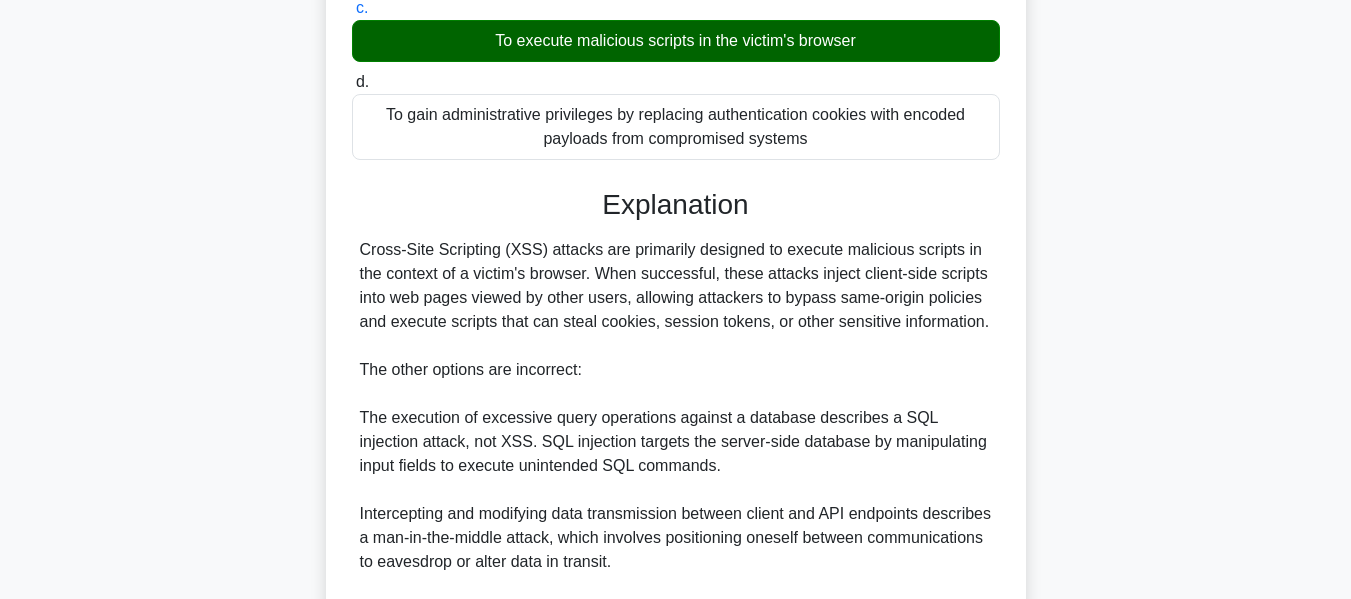 scroll, scrollTop: 683, scrollLeft: 0, axis: vertical 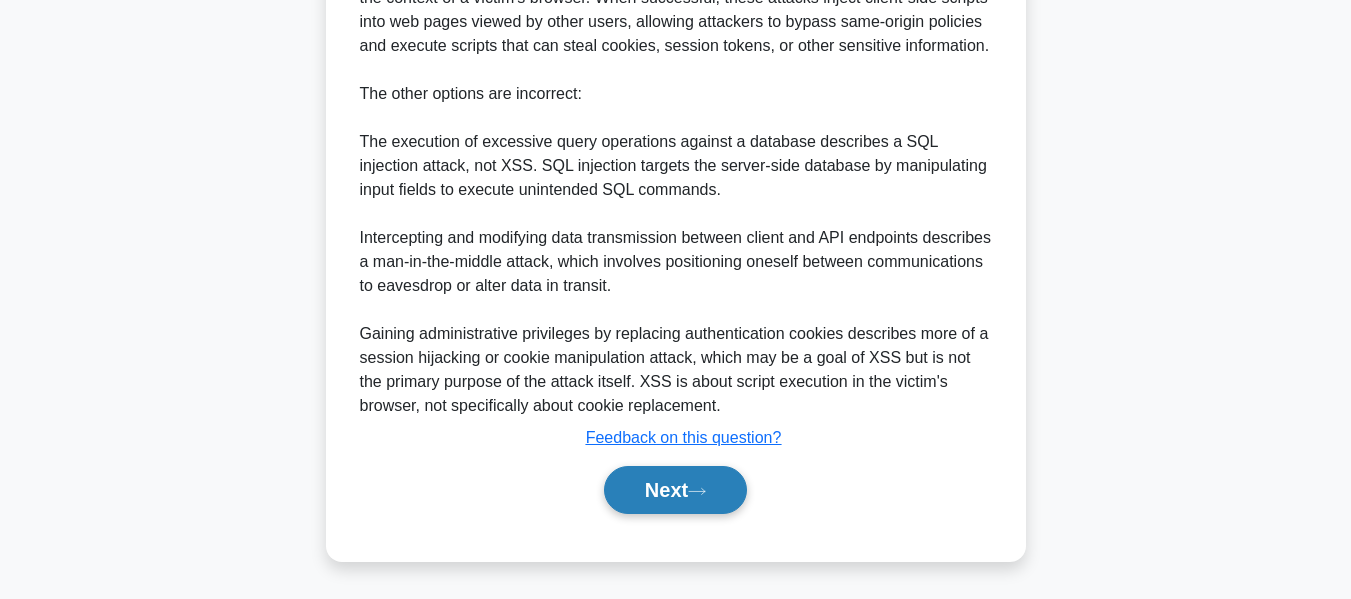 click on "Next" at bounding box center [675, 490] 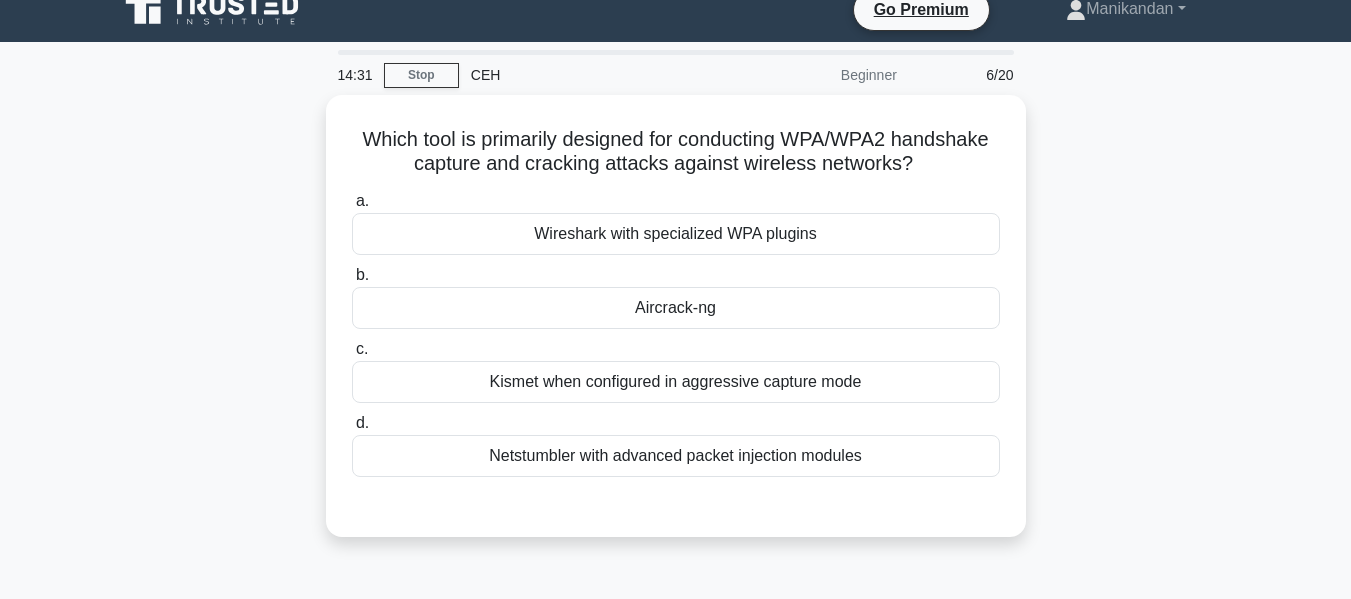 scroll, scrollTop: 18, scrollLeft: 0, axis: vertical 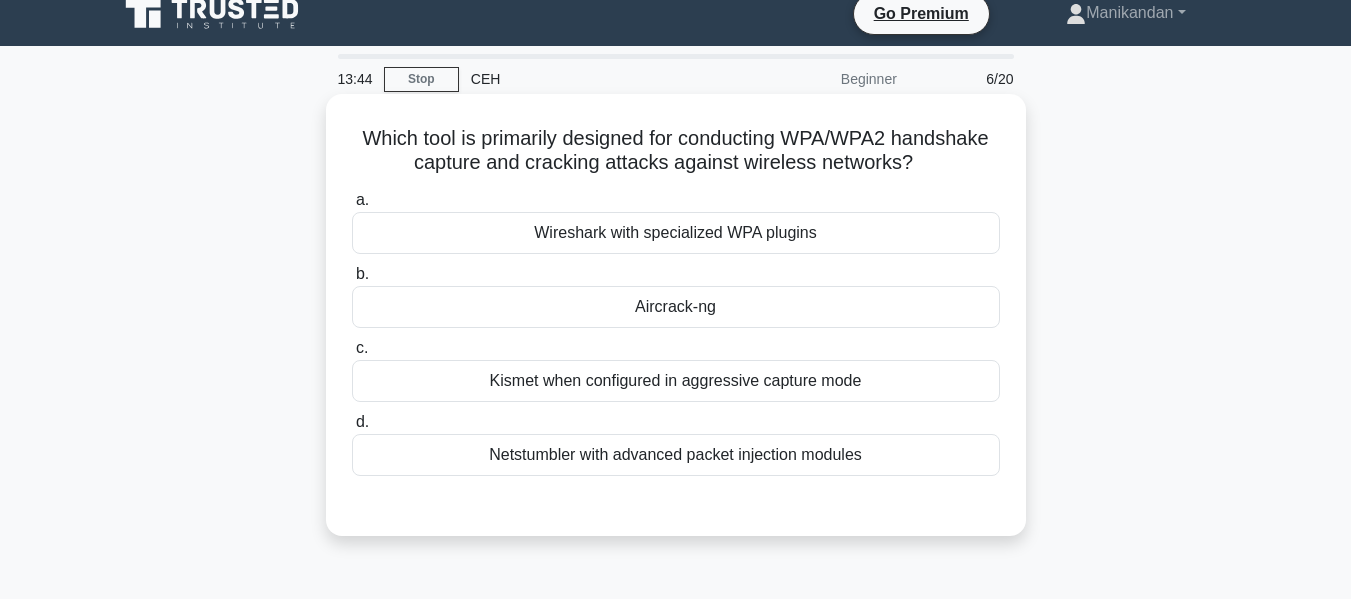 click on "Aircrack-ng" at bounding box center (676, 307) 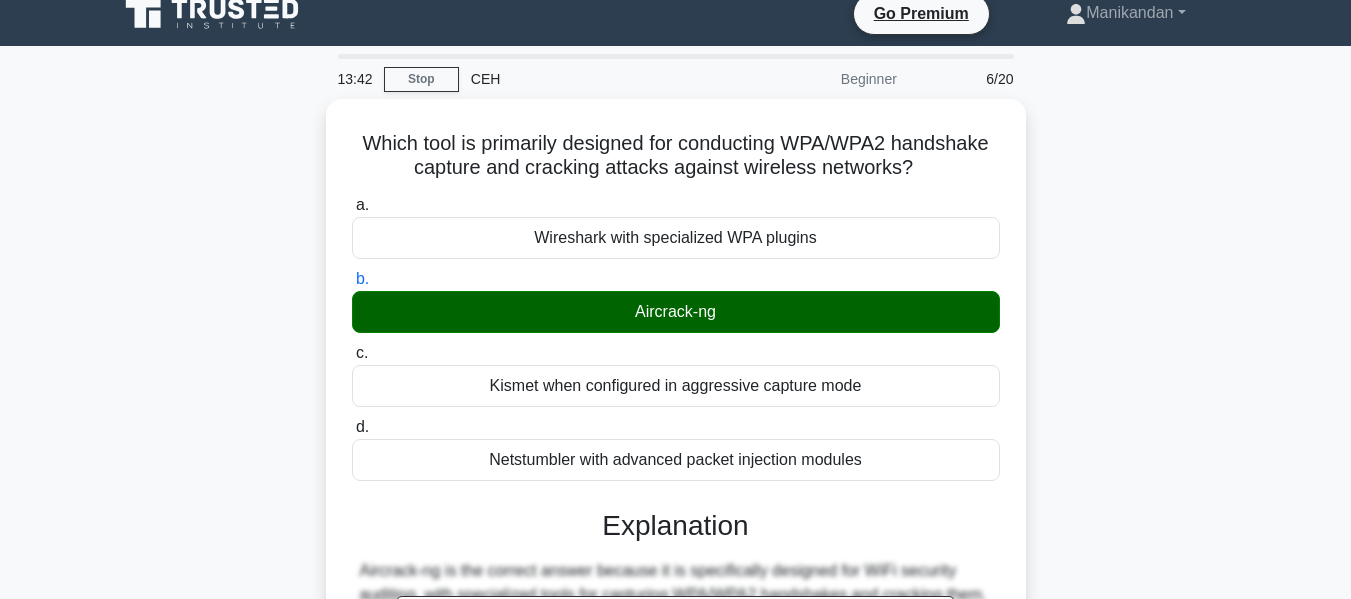 click on "Which tool is primarily designed for conducting WPA/WPA2 handshake capture and cracking attacks against wireless networks?
.spinner_0XTQ{transform-origin:center;animation:spinner_y6GP .75s linear infinite}@keyframes spinner_y6GP{100%{transform:rotate(360deg)}}
a.
Wireshark with specialized WPA plugins
b. c. d." at bounding box center (676, 616) 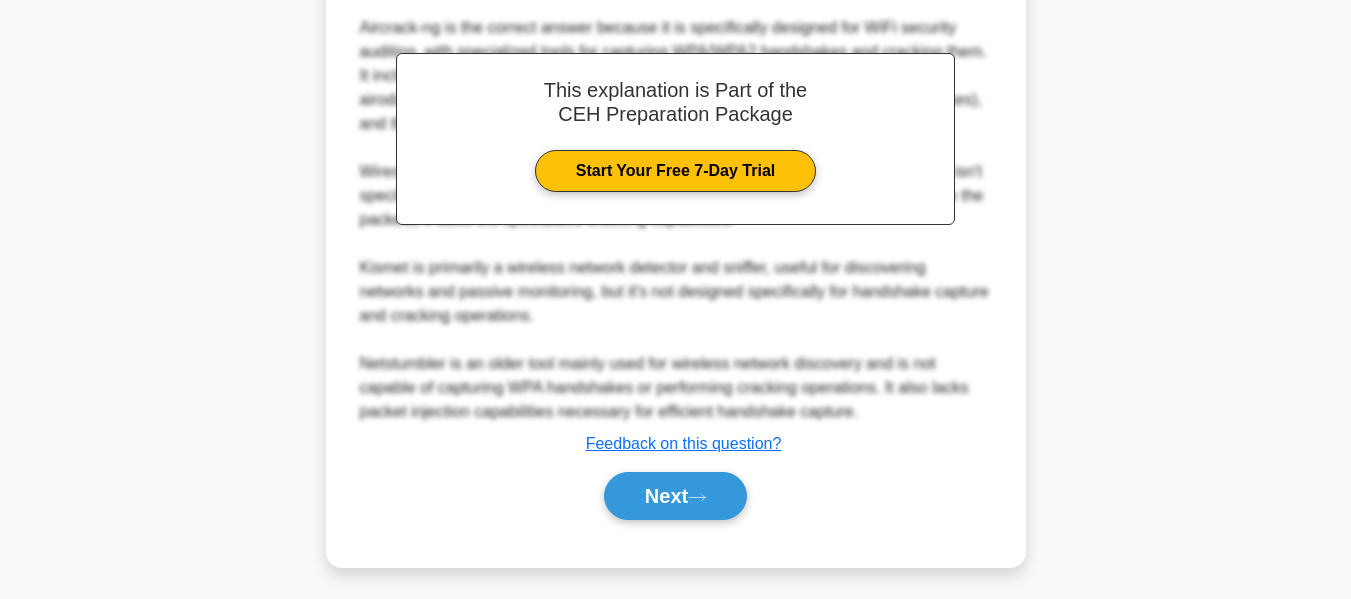 scroll, scrollTop: 563, scrollLeft: 0, axis: vertical 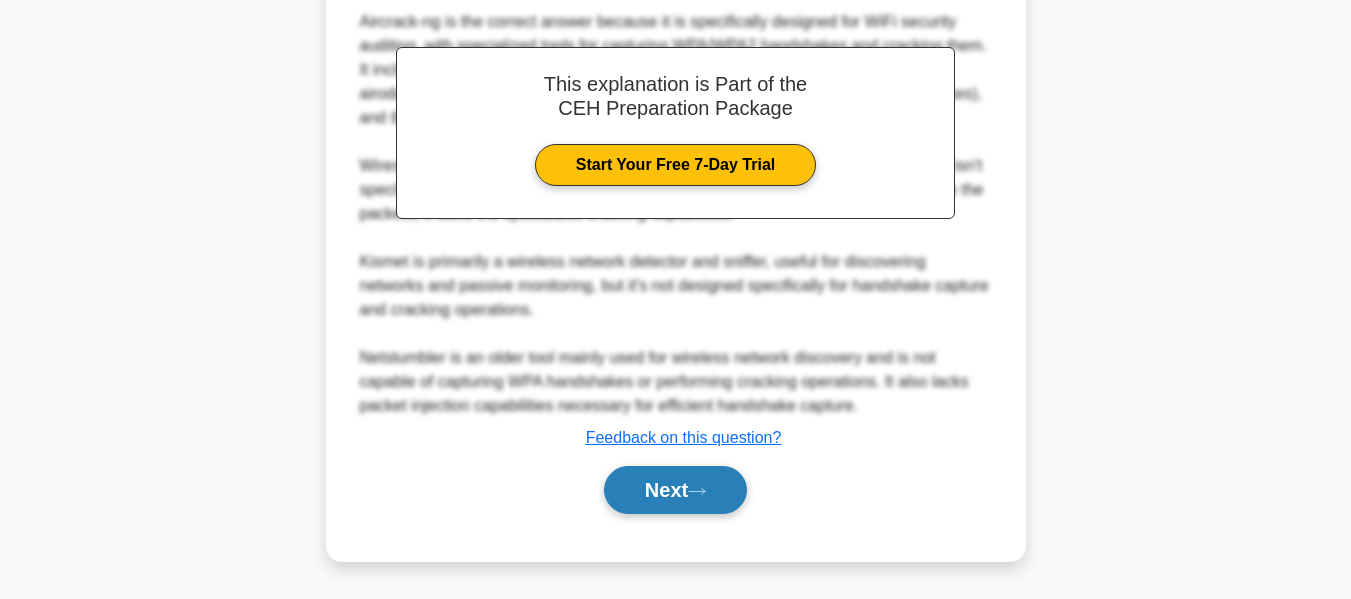 click on "Next" at bounding box center (675, 490) 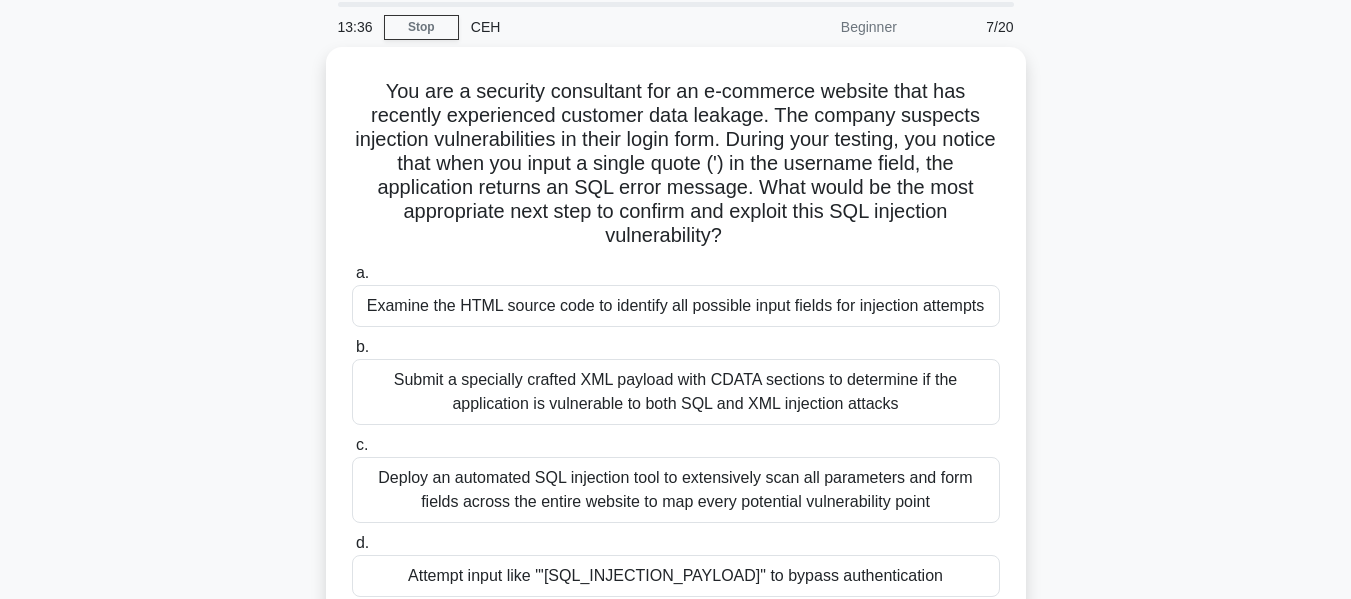 scroll, scrollTop: 69, scrollLeft: 0, axis: vertical 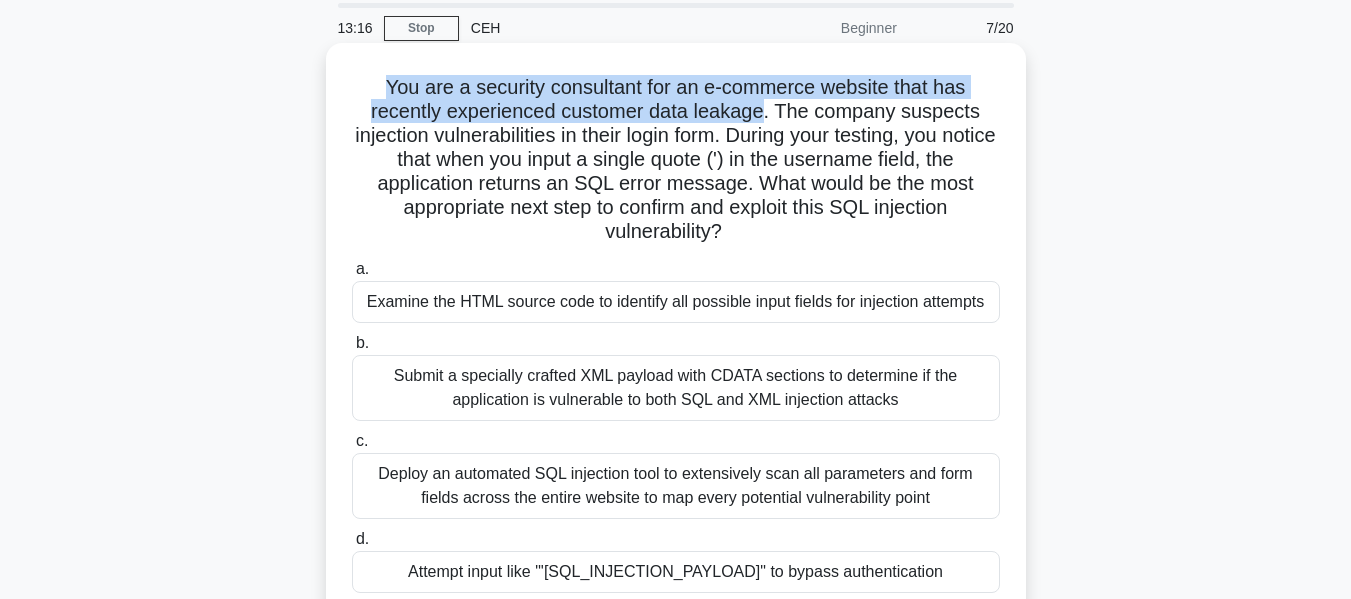 drag, startPoint x: 769, startPoint y: 112, endPoint x: 380, endPoint y: 82, distance: 390.1551 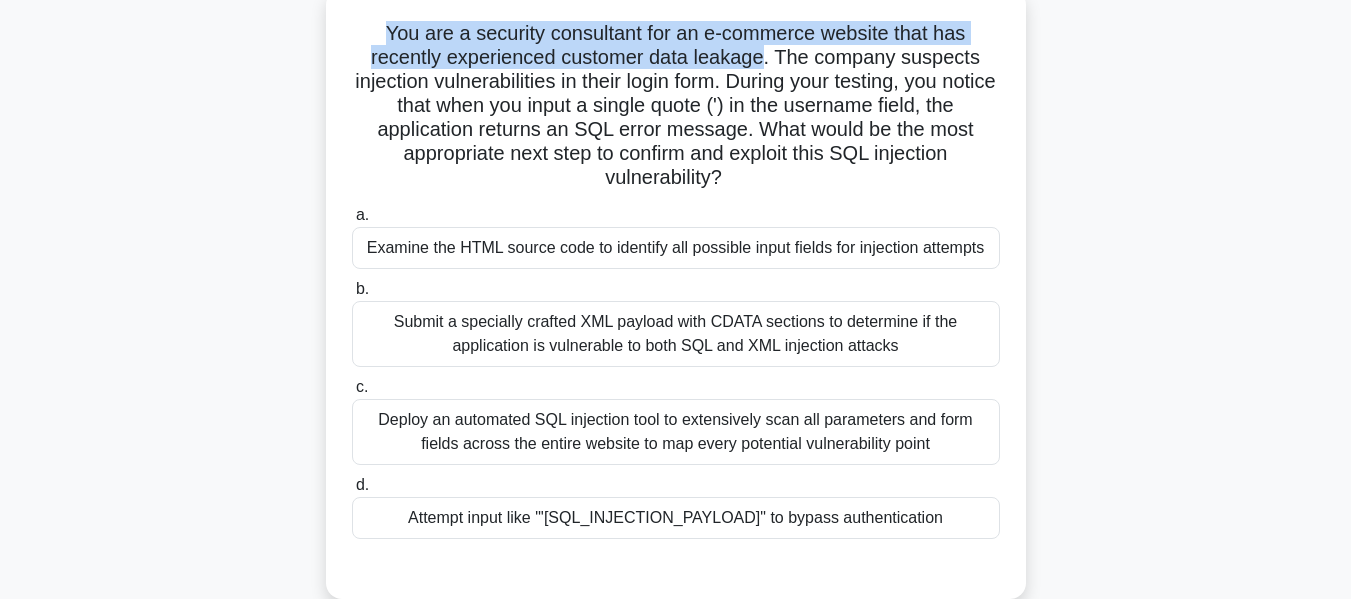 scroll, scrollTop: 122, scrollLeft: 0, axis: vertical 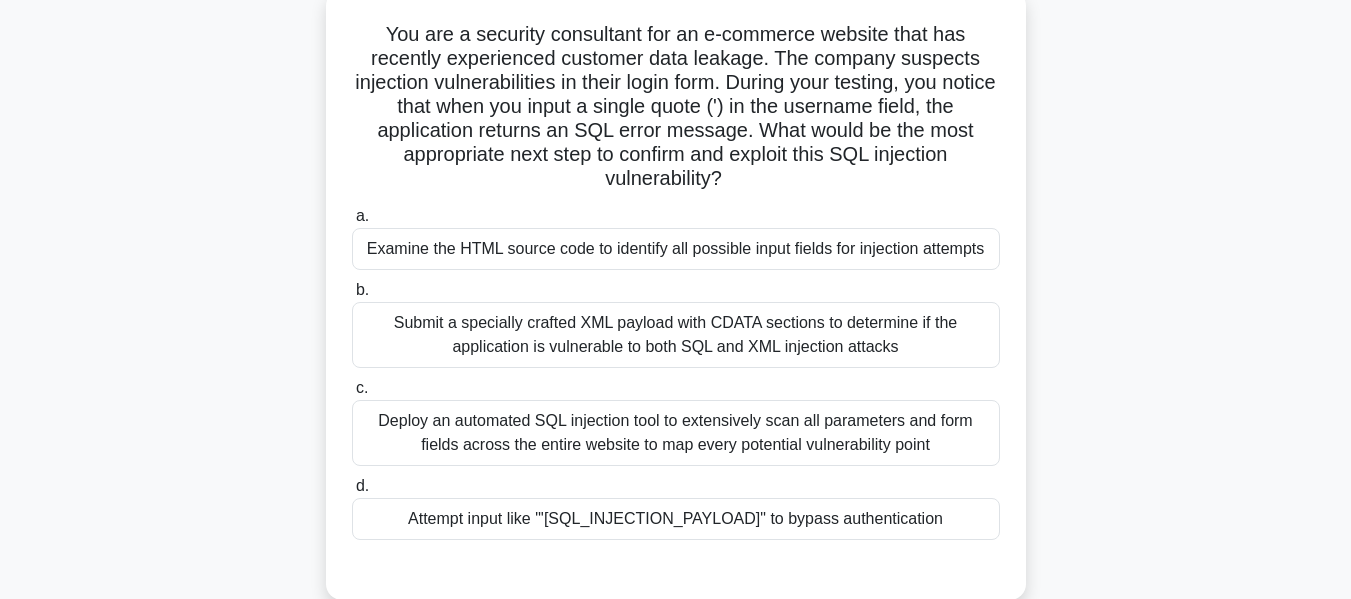 click on "You are a security consultant for an e-commerce website that has recently experienced customer data leakage. The company suspects injection vulnerabilities in their login form. During your testing, you notice that when you input a single quote (') in the username field, the application returns an SQL error message. What would be the most appropriate next step to confirm and exploit this SQL injection vulnerability?
.spinner_0XTQ{transform-origin:center;animation:spinner_y6GP .75s linear infinite}@keyframes spinner_y6GP{100%{transform:rotate(360deg)}}" at bounding box center [676, 107] 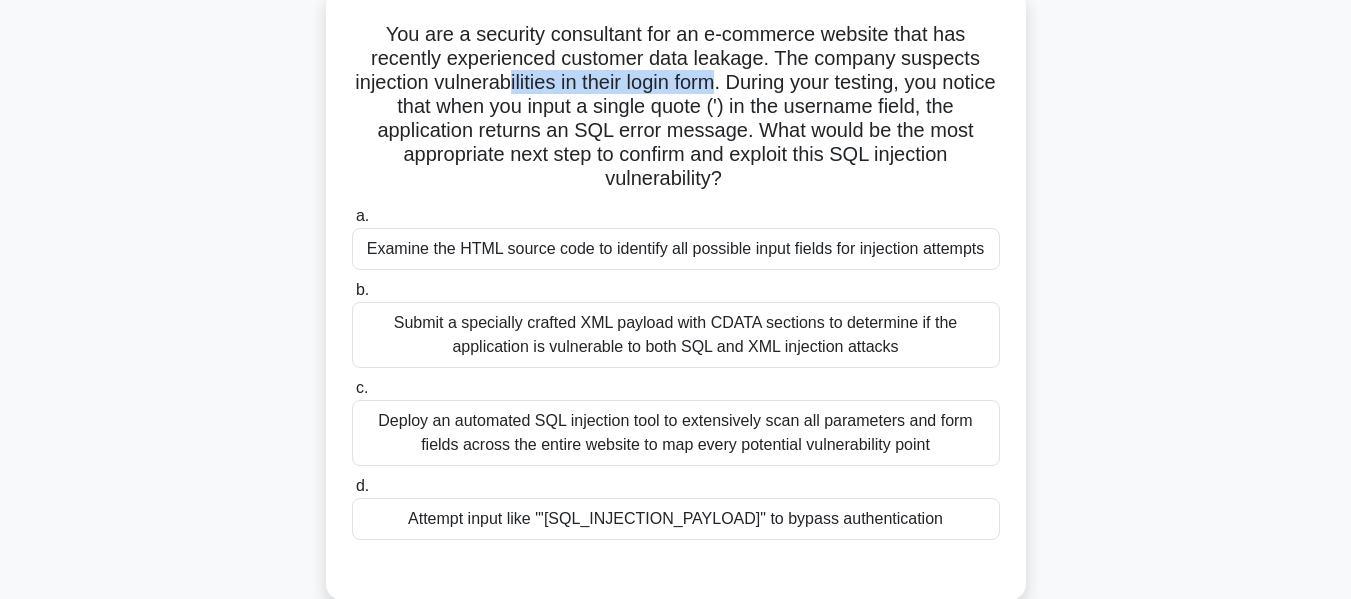 drag, startPoint x: 533, startPoint y: 86, endPoint x: 749, endPoint y: 90, distance: 216.03703 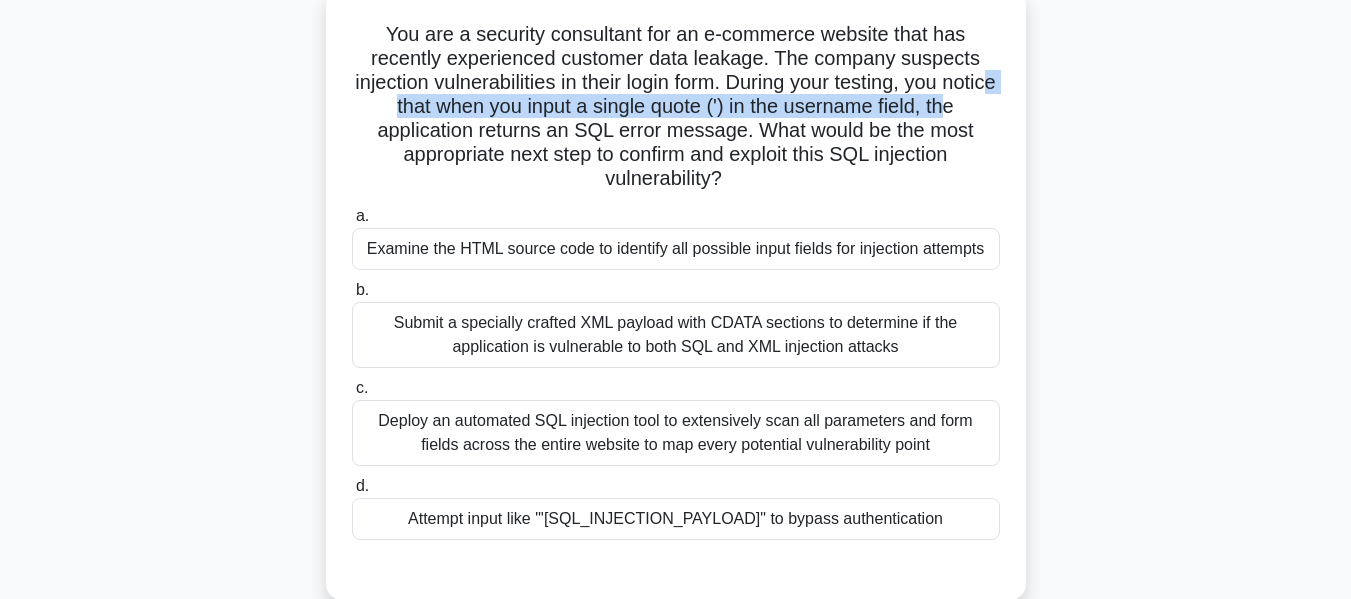 drag, startPoint x: 398, startPoint y: 108, endPoint x: 994, endPoint y: 112, distance: 596.0134 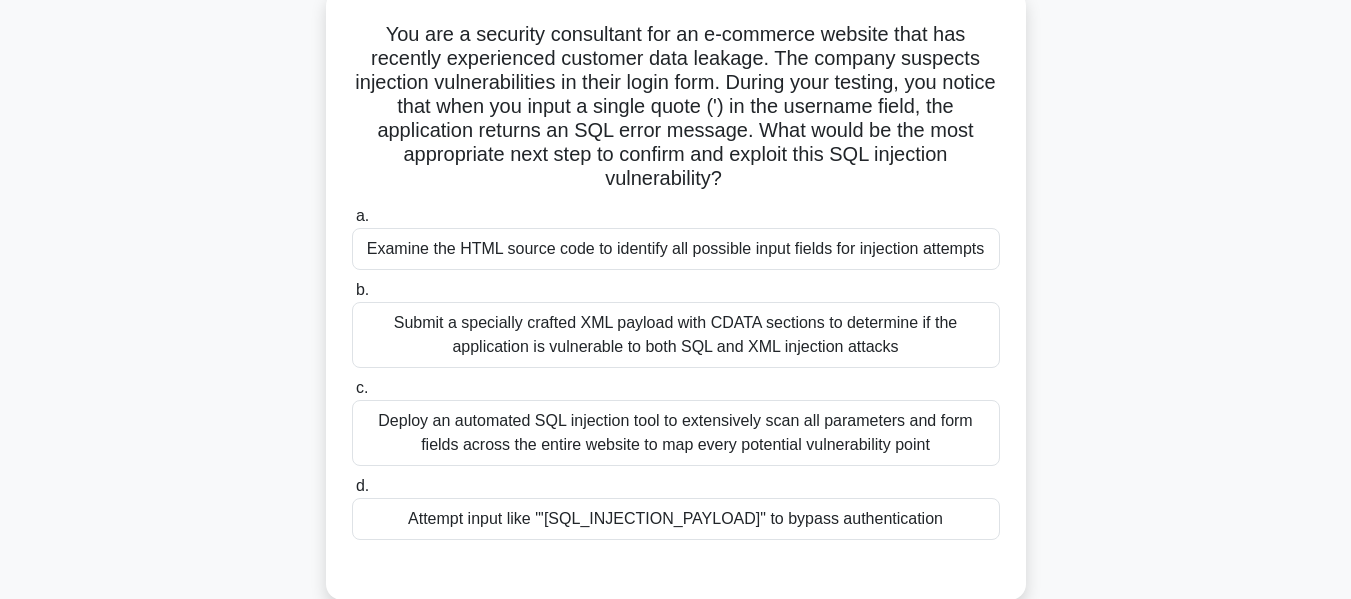 click on "Attempt input like "'[SQL_INJECTION_PAYLOAD]" to bypass authentication" at bounding box center [676, 519] 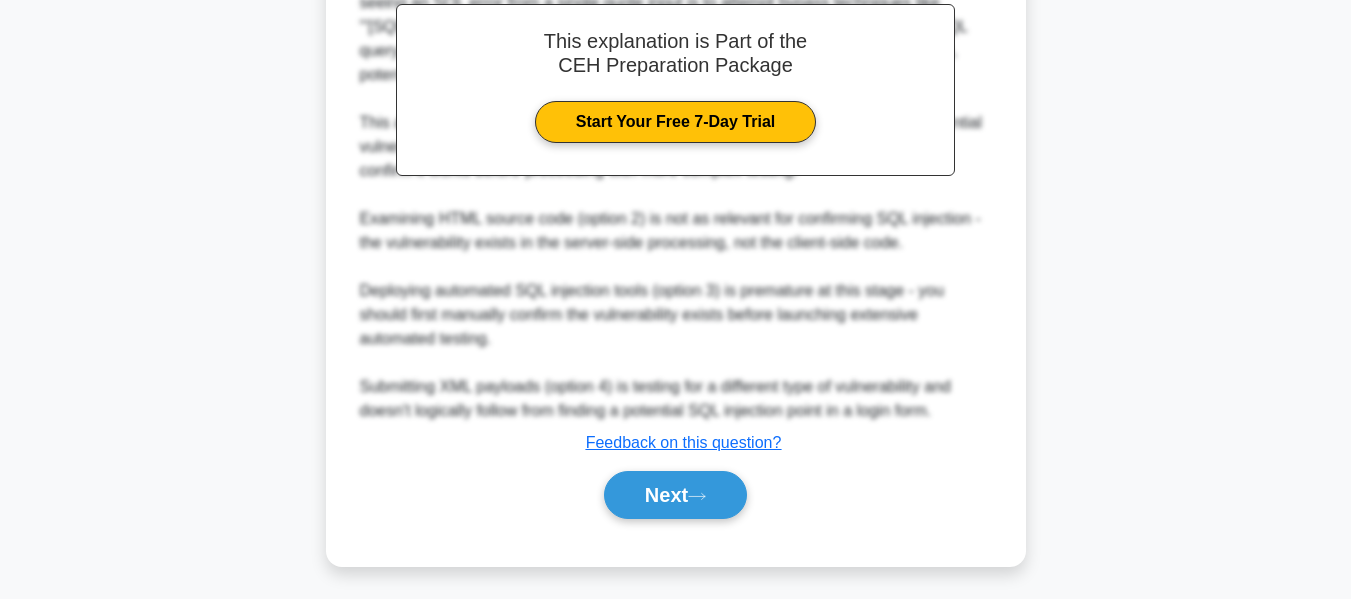 scroll, scrollTop: 779, scrollLeft: 0, axis: vertical 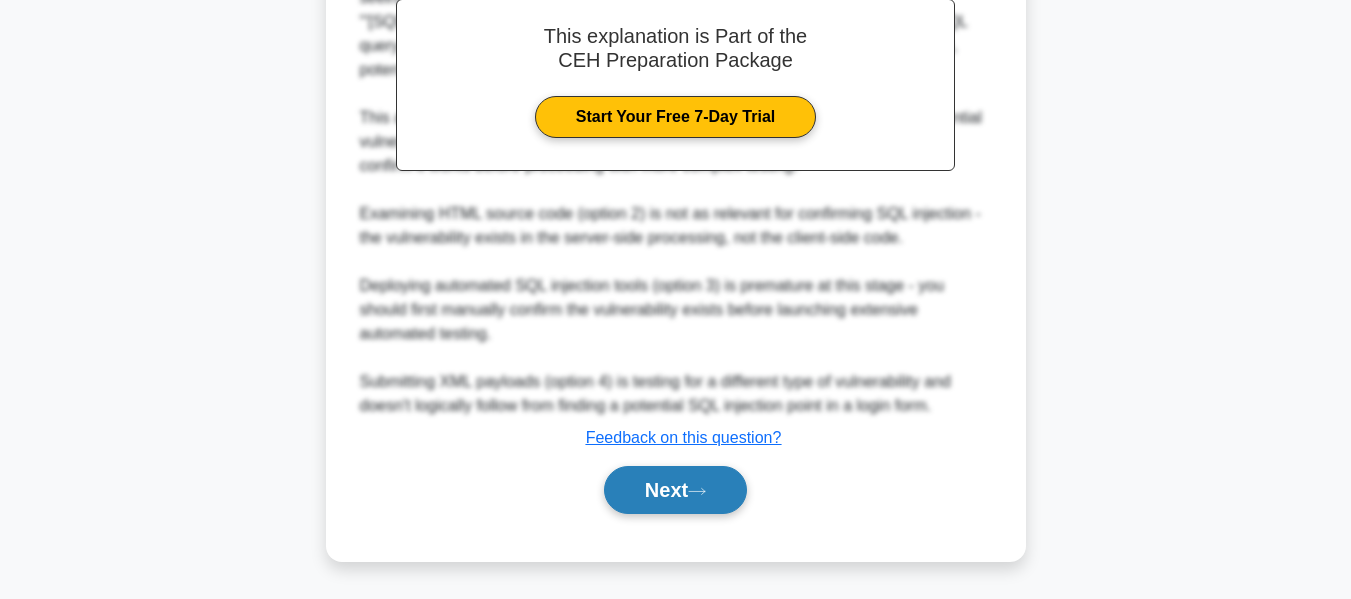 click on "Next" at bounding box center [675, 490] 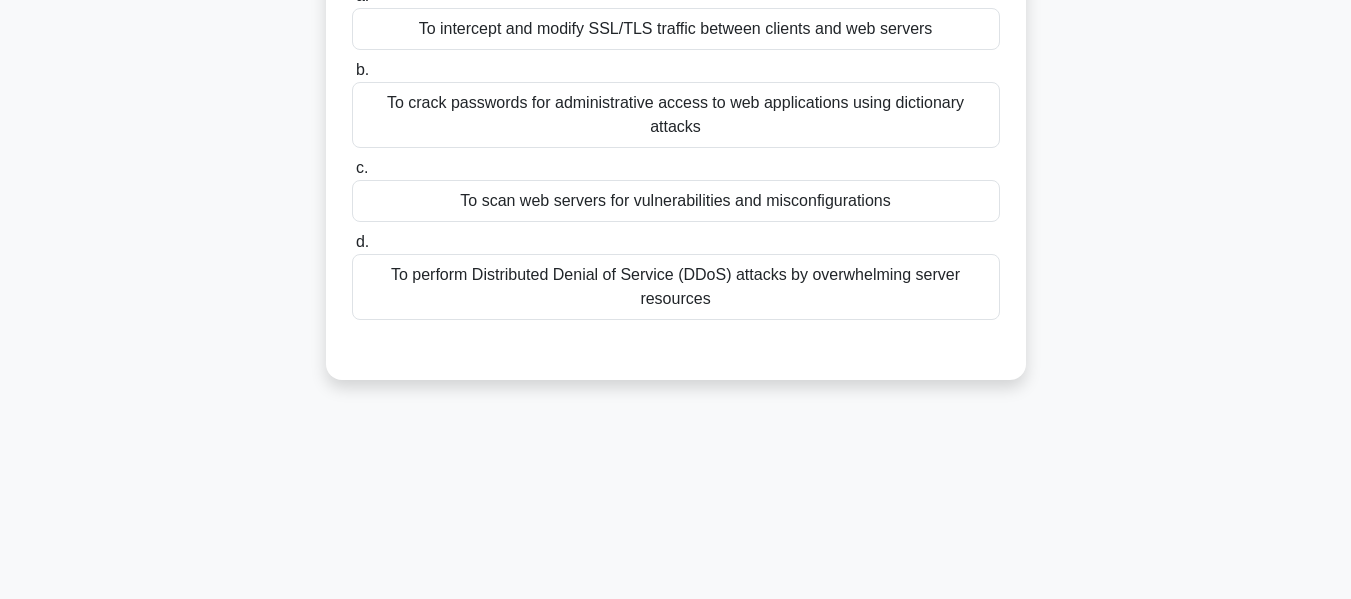 scroll, scrollTop: 0, scrollLeft: 0, axis: both 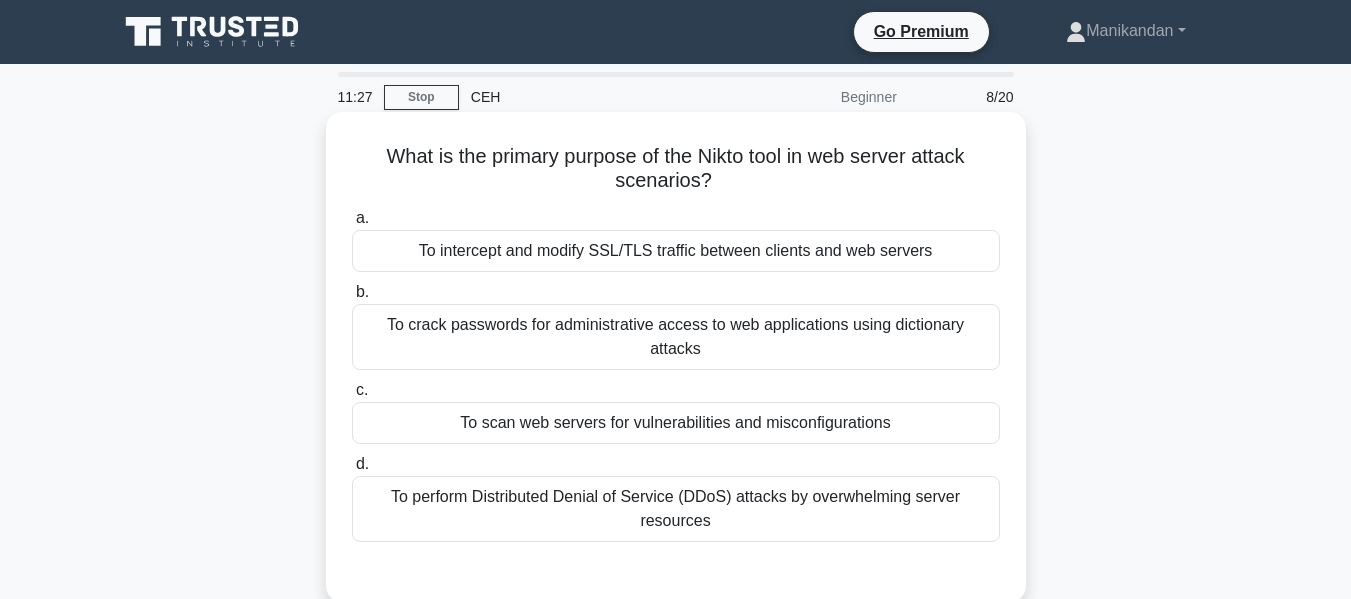 click on "To scan web servers for vulnerabilities and misconfigurations" at bounding box center [676, 423] 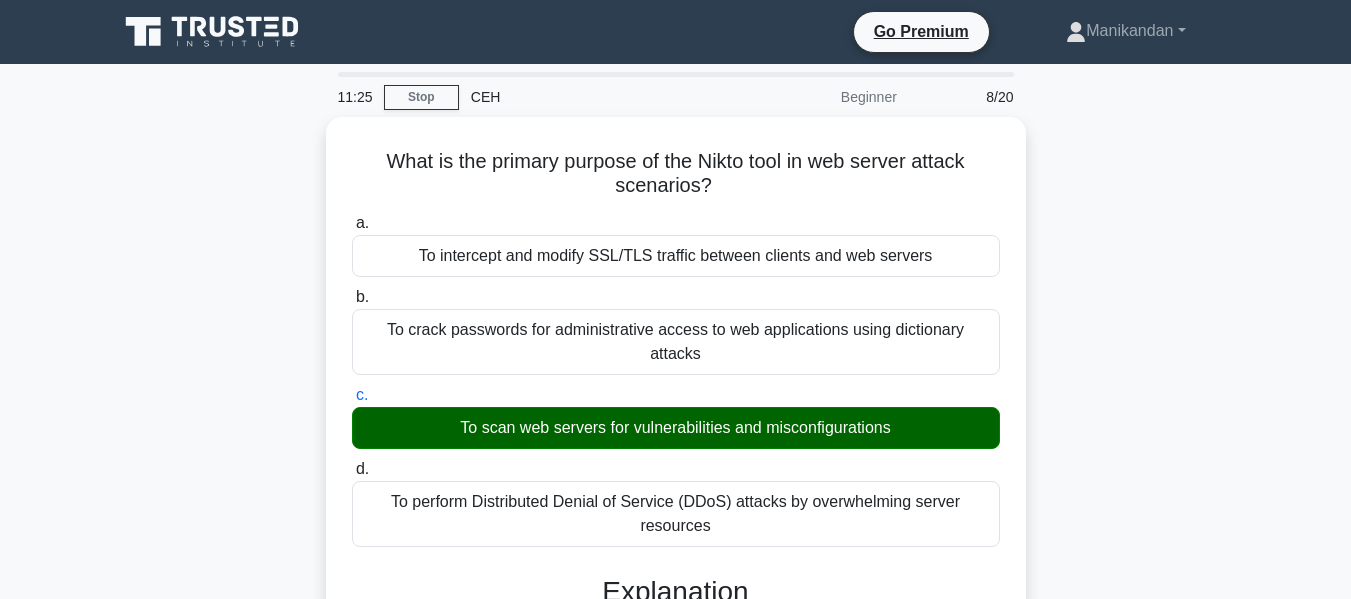 click on "What is the primary purpose of the Nikto tool in web server attack scenarios?
.spinner_0XTQ{transform-origin:center;animation:spinner_y6GP .75s linear infinite}@keyframes spinner_y6GP{100%{transform:rotate(360deg)}}
a.
To intercept and modify SSL/TLS traffic between clients and web servers
b." at bounding box center [676, 742] 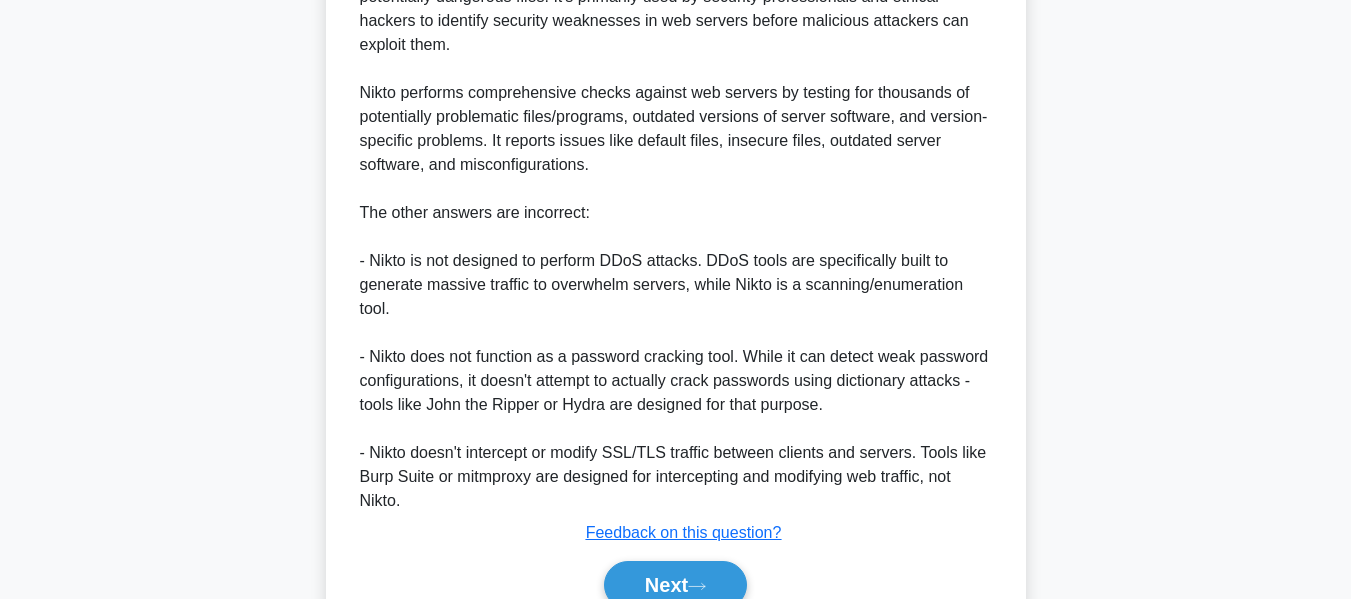 scroll, scrollTop: 687, scrollLeft: 0, axis: vertical 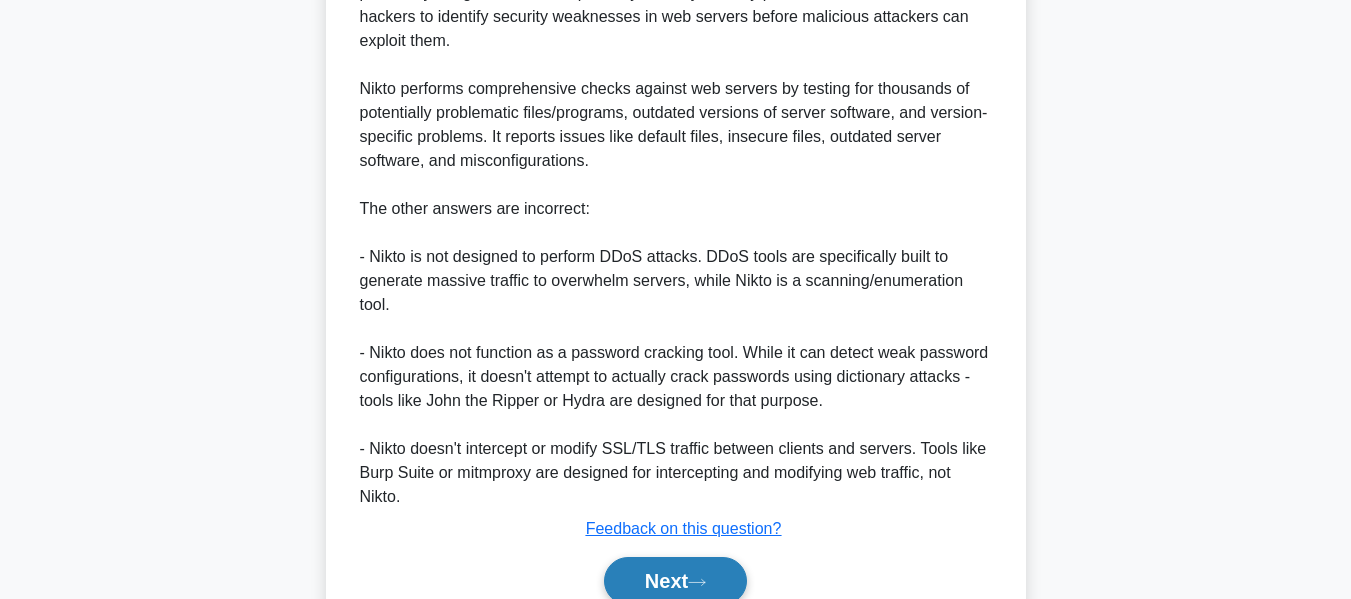 click on "Next" at bounding box center [675, 581] 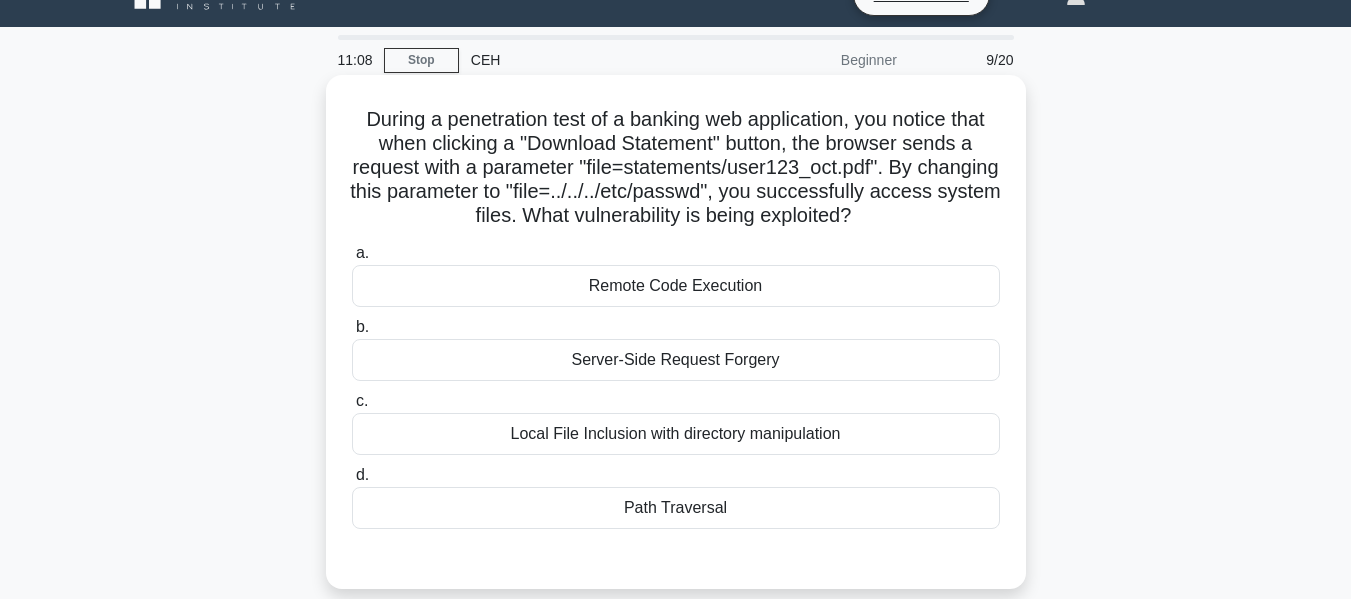 scroll, scrollTop: 70, scrollLeft: 0, axis: vertical 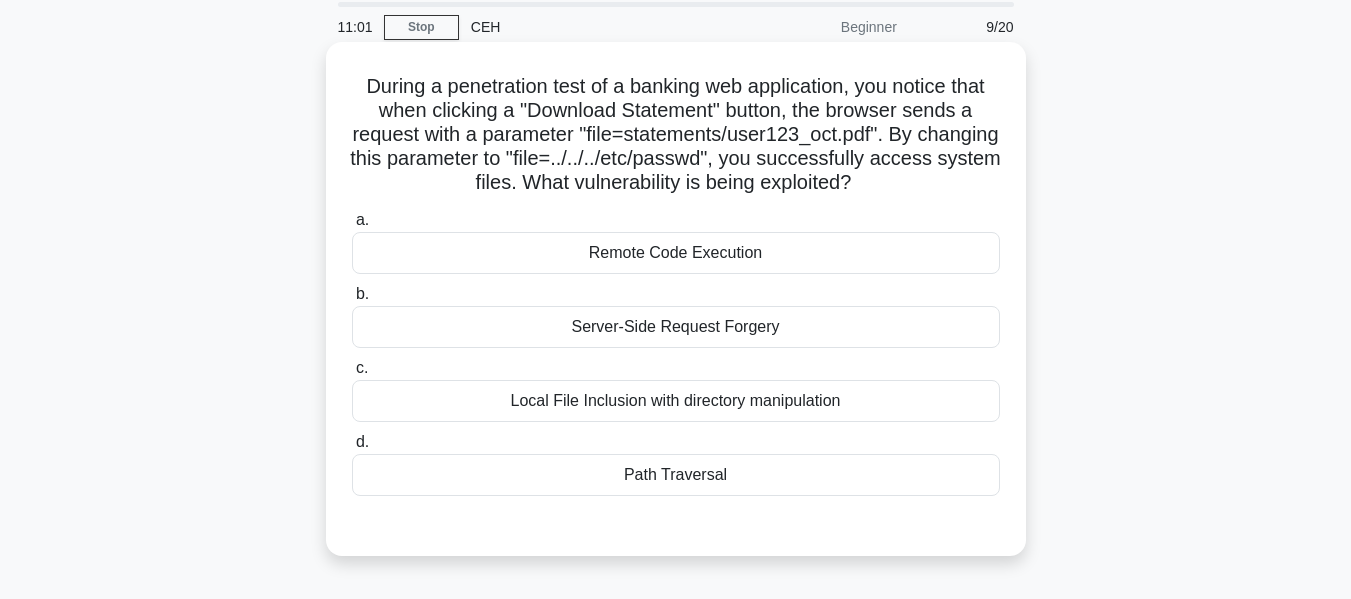click on "Path Traversal" at bounding box center (676, 475) 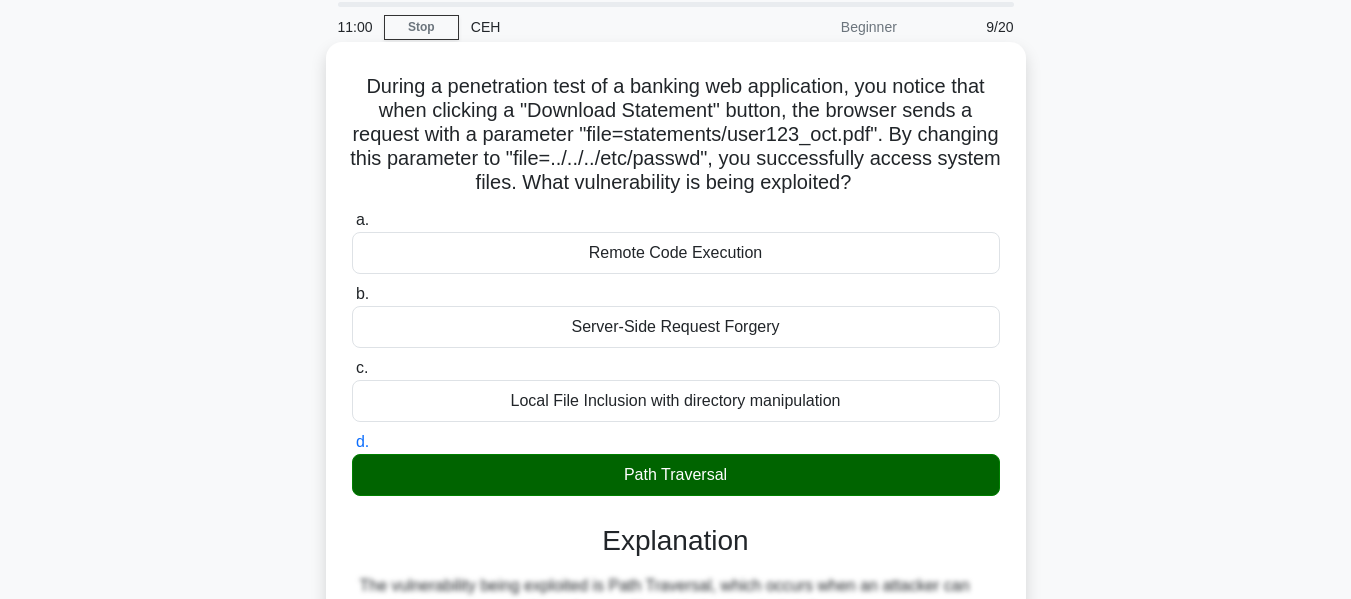 click on "Path Traversal" at bounding box center [676, 475] 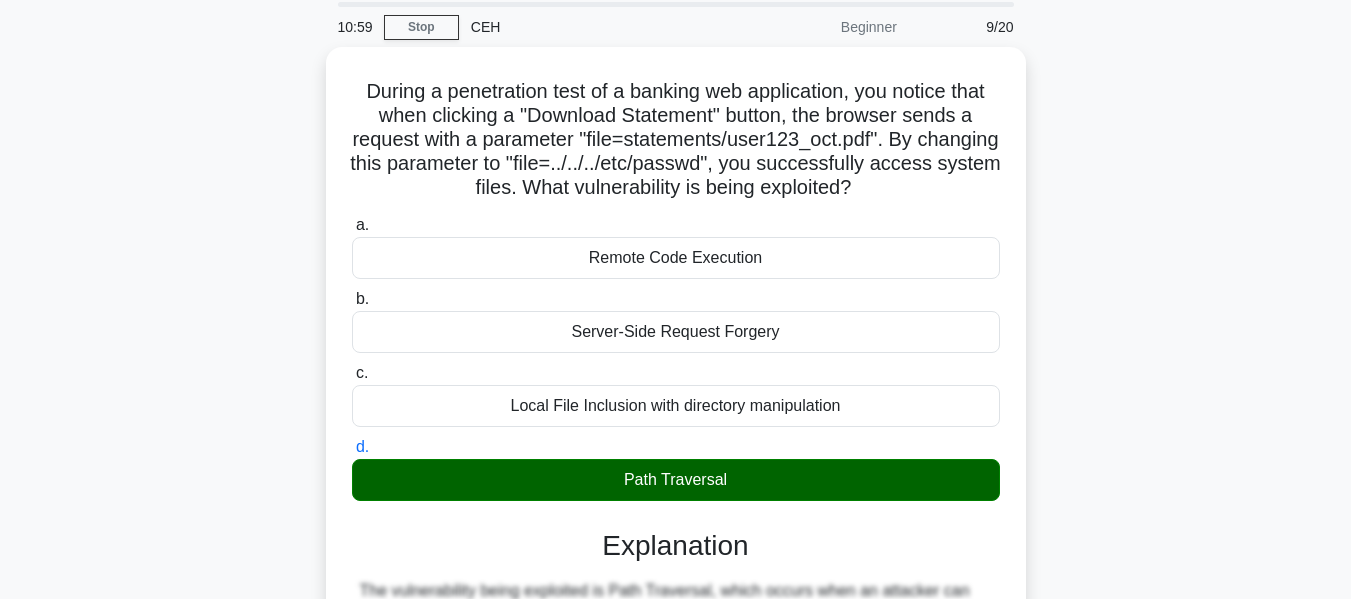 click on "During a penetration test of a banking web application, you notice that when clicking a "Download Statement" button, the browser sends a request with a parameter "file=statements/user123_oct.pdf". By changing this parameter to "file=../../../etc/passwd", you successfully access system files. What vulnerability is being exploited?
.spinner_0XTQ{transform-origin:center;animation:spinner_y6GP .75s linear infinite}@keyframes spinner_y6GP{100%{transform:rotate(360deg)}}
a." at bounding box center (676, 648) 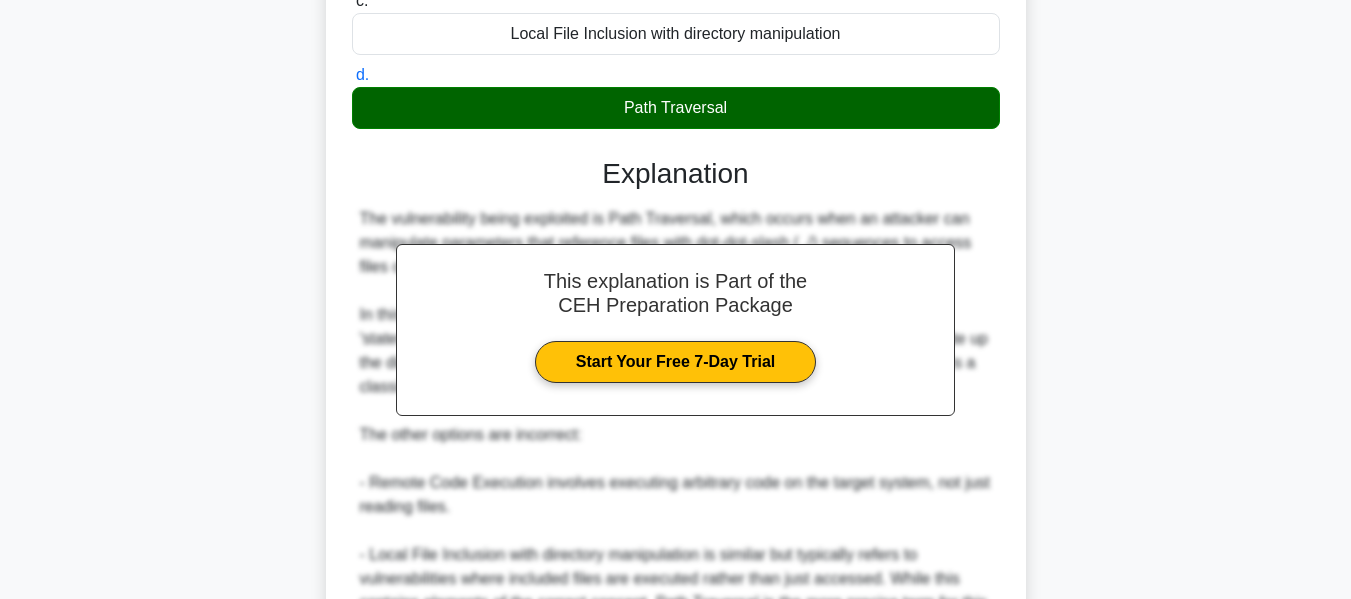 scroll, scrollTop: 731, scrollLeft: 0, axis: vertical 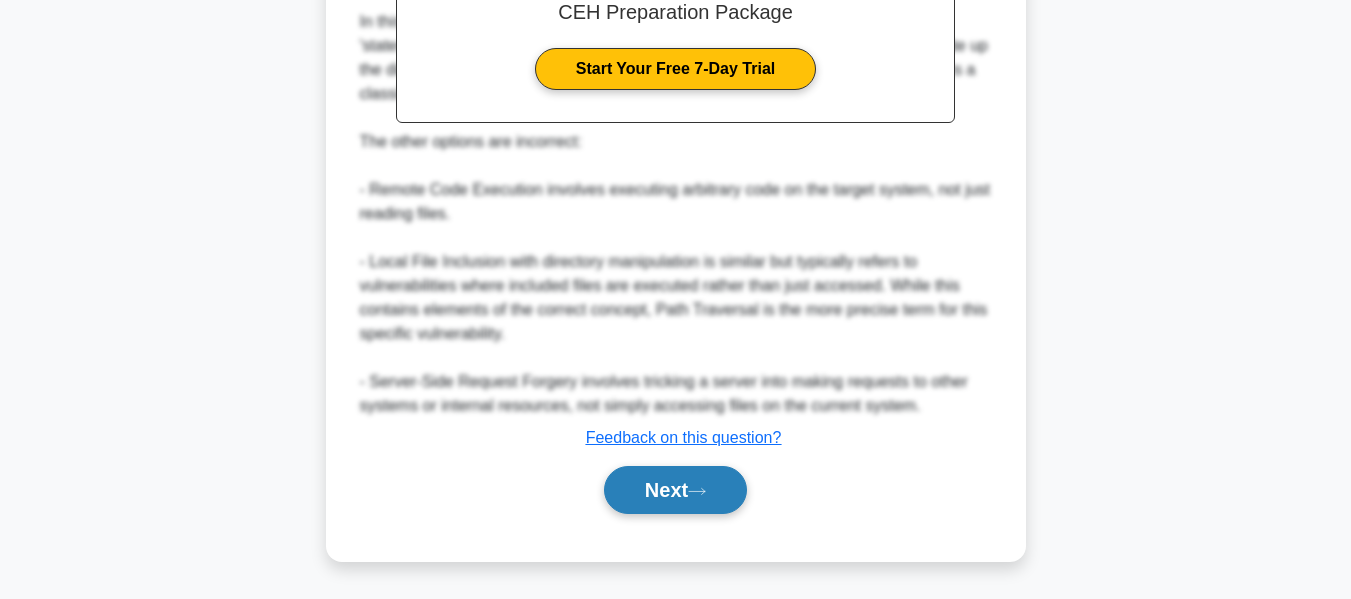 click on "Next" at bounding box center [675, 490] 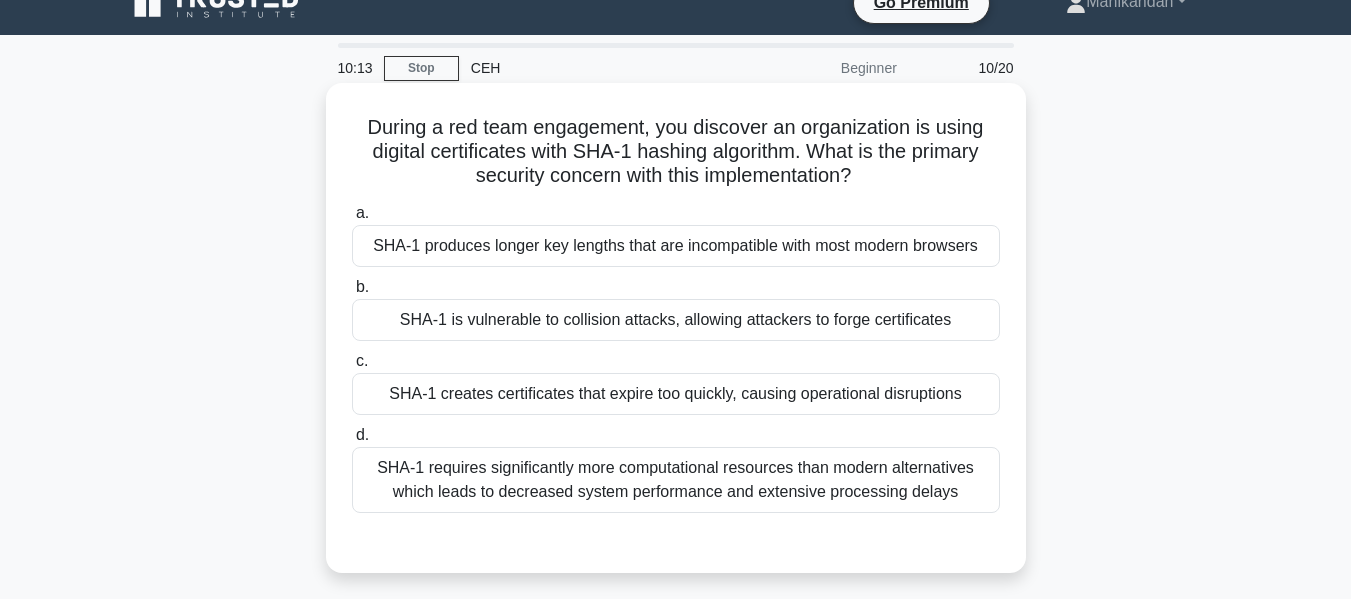 scroll, scrollTop: 28, scrollLeft: 0, axis: vertical 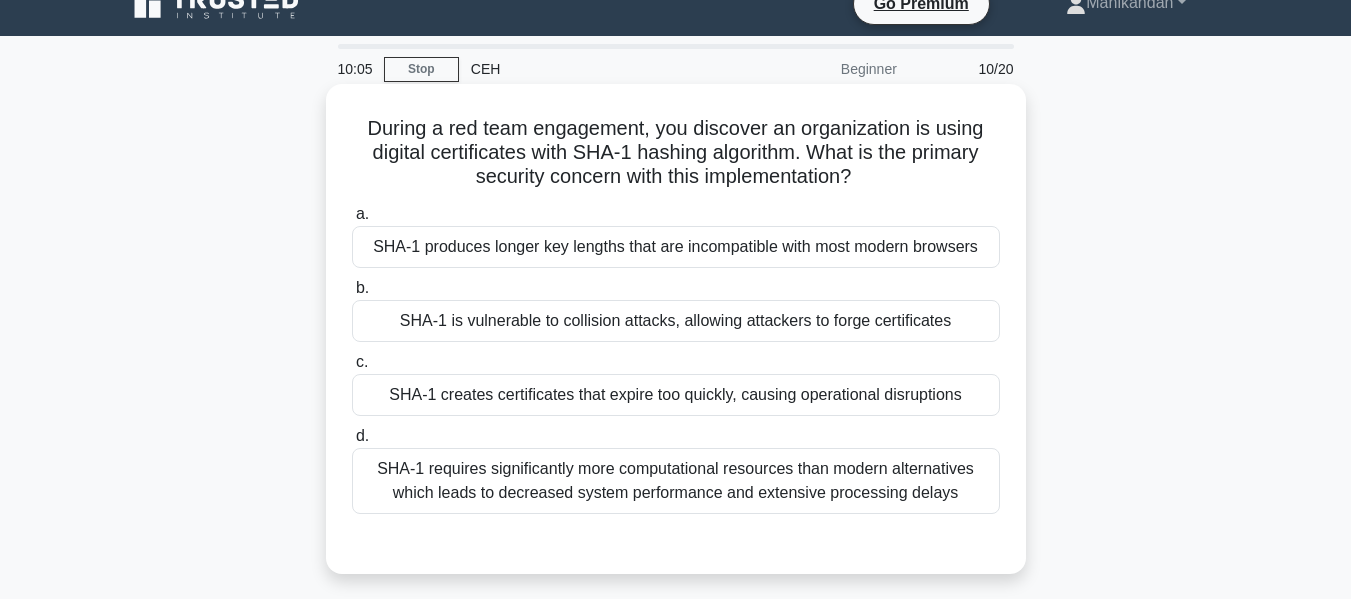 click on "SHA-1 produces longer key lengths that are incompatible with most modern browsers" at bounding box center [676, 247] 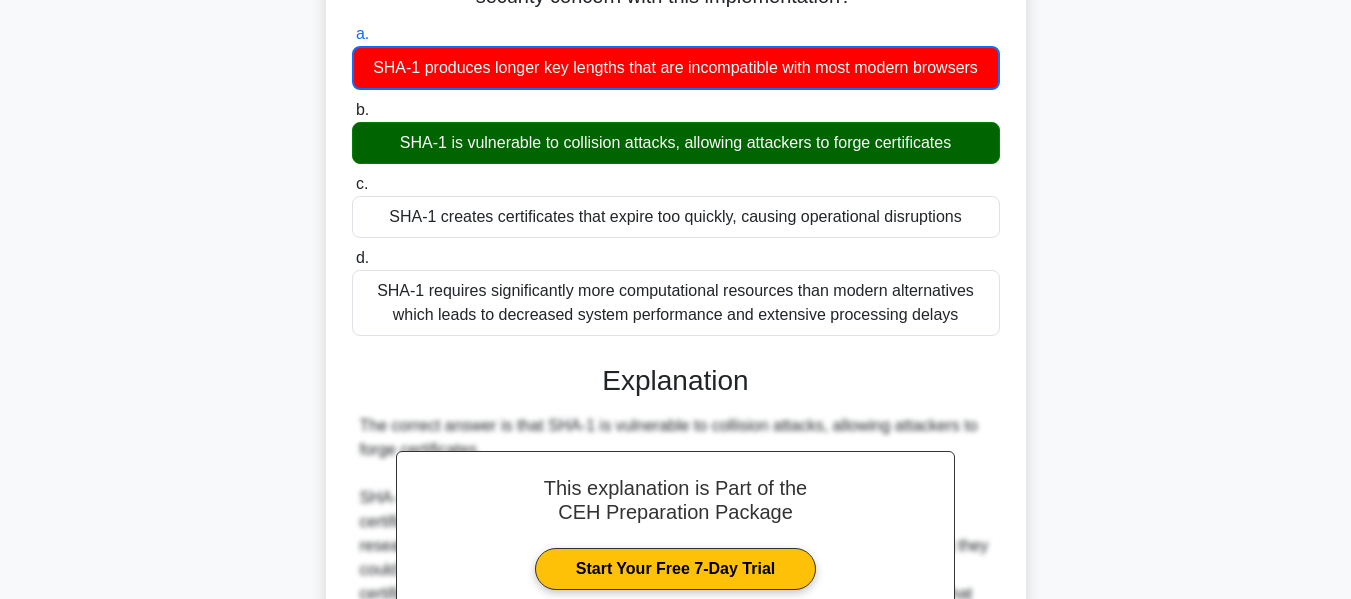 click on "The correct answer is that SHA-1 is vulnerable to collision attacks, allowing attackers to forge certificates. SHA-1 (Secure Hash Algorithm 1) was once widely used for digital signatures and certificate validation, but it has been proven to be cryptographically weak. In [YEAR], researchers demonstrated the first practical collision attack against SHA-1, meaning they could create two different inputs that produce the same hash output. For digital certificates, this vulnerability means an attacker could potentially forge a certificate that has the same hash value as a legitimate certificate, enabling various attacks including man-in-the-middle attacks." at bounding box center [676, 741] 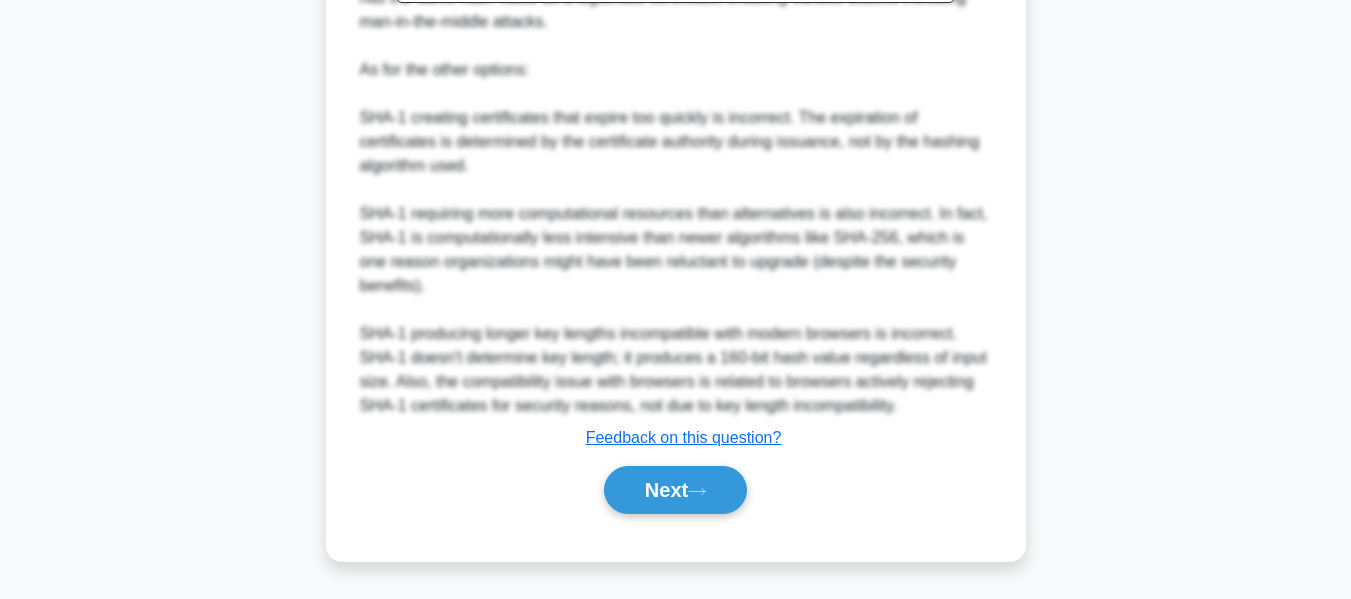 scroll, scrollTop: 829, scrollLeft: 0, axis: vertical 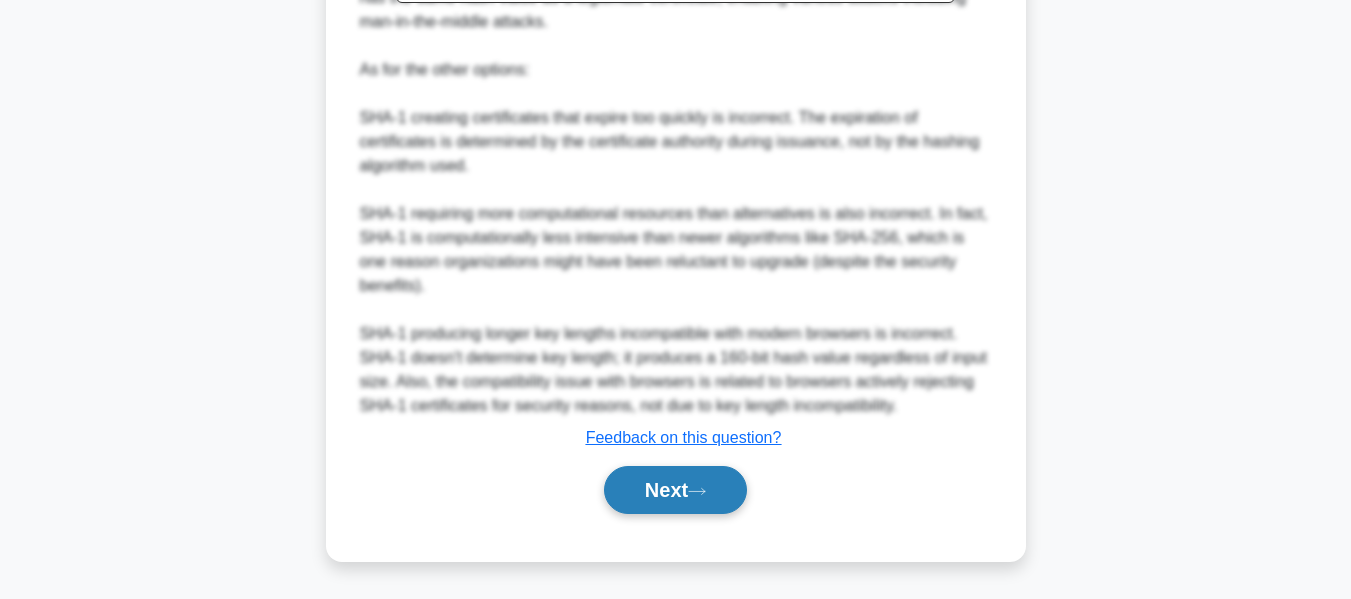 click on "Next" at bounding box center [675, 490] 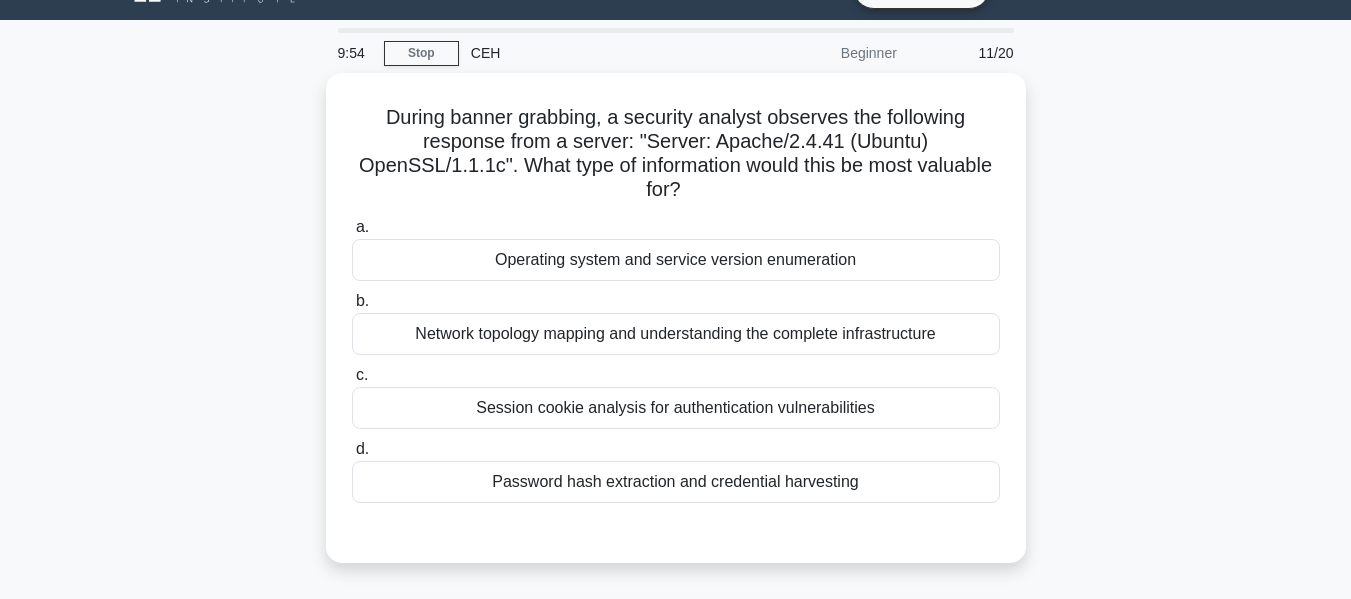 scroll, scrollTop: 43, scrollLeft: 0, axis: vertical 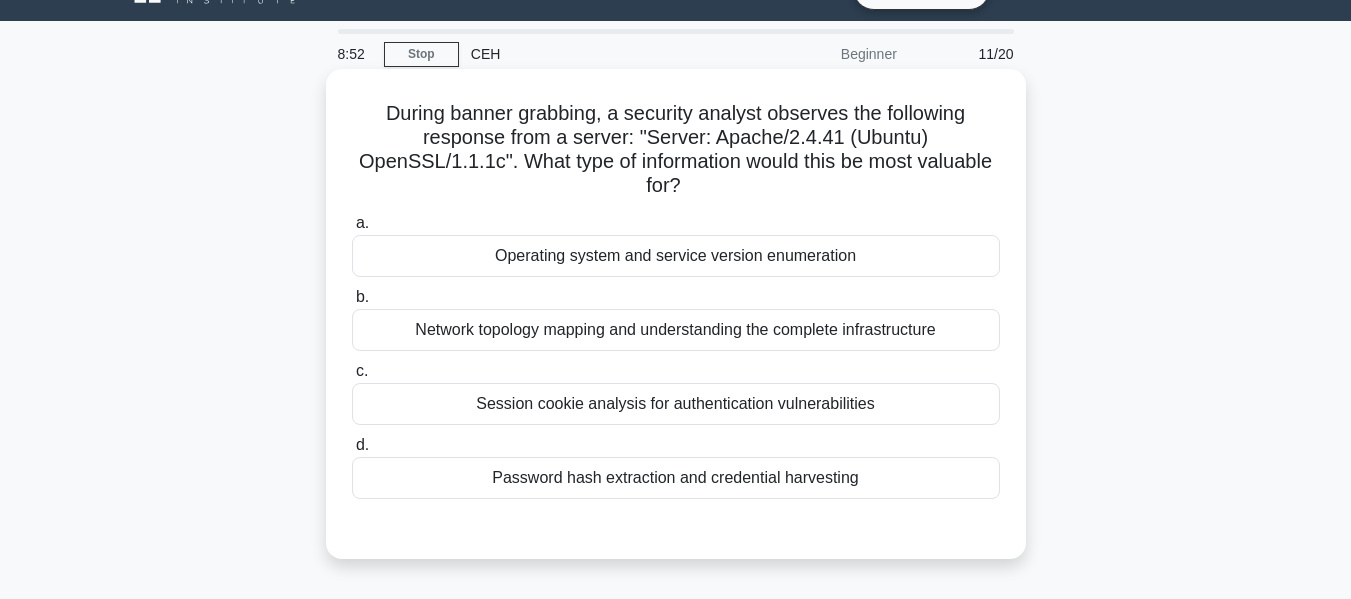 click on "Operating system and service version enumeration" at bounding box center (676, 256) 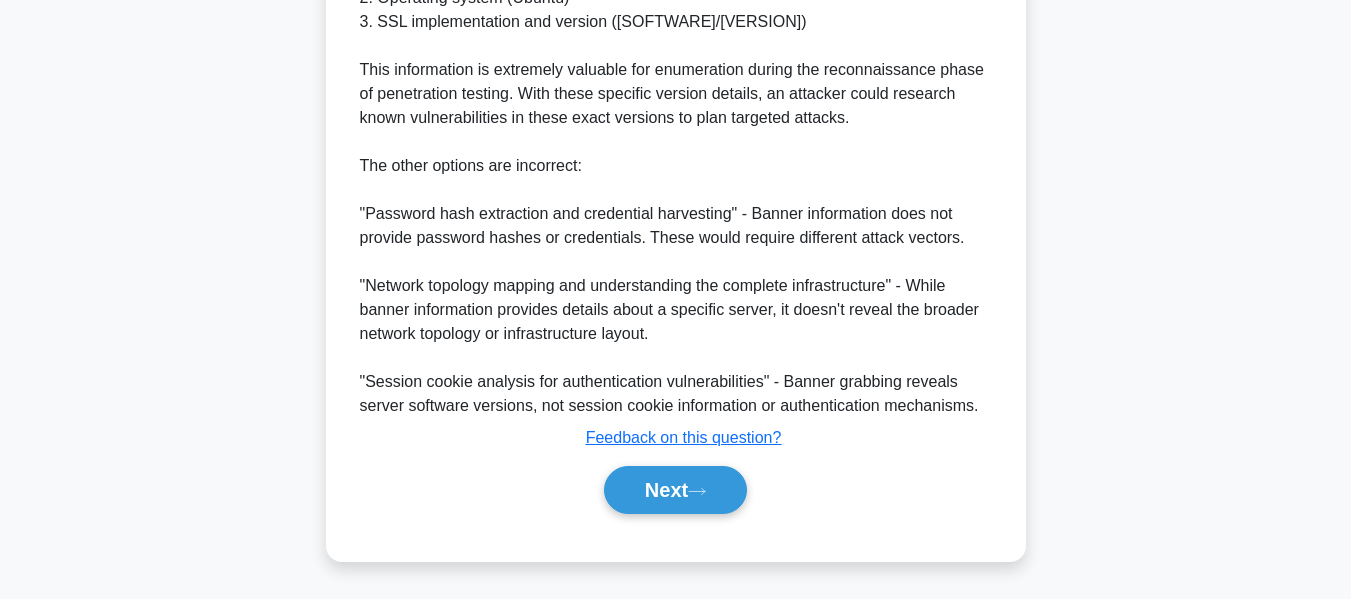 scroll, scrollTop: 777, scrollLeft: 0, axis: vertical 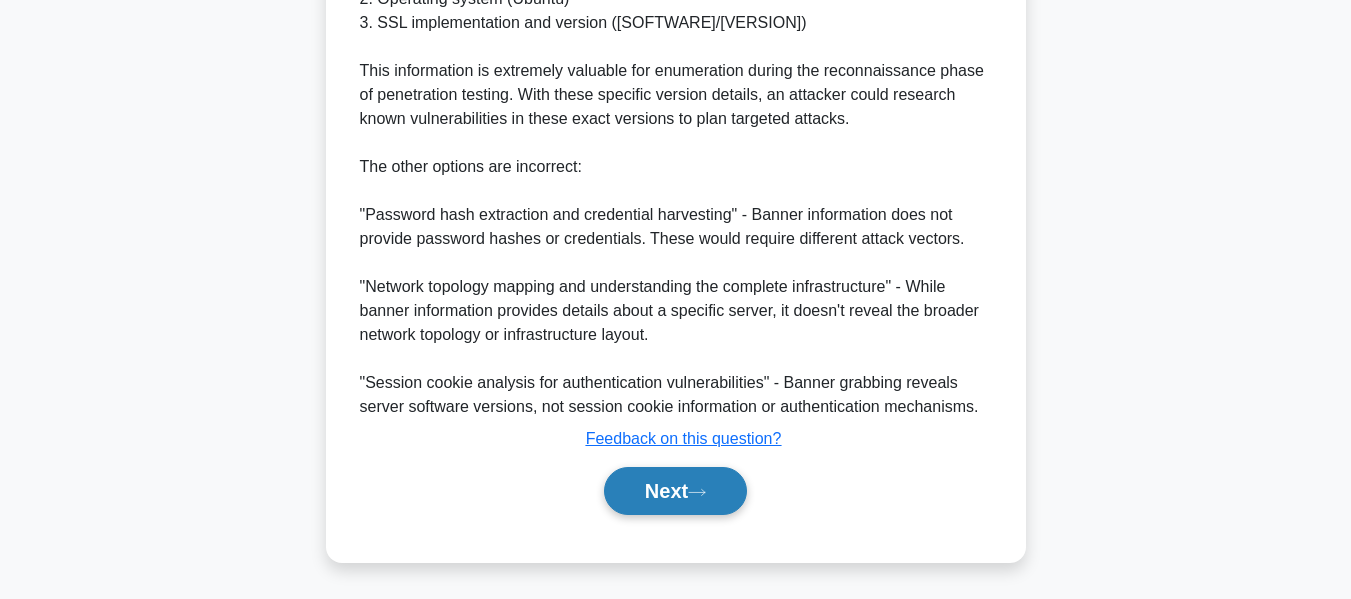 click on "Next" at bounding box center [675, 491] 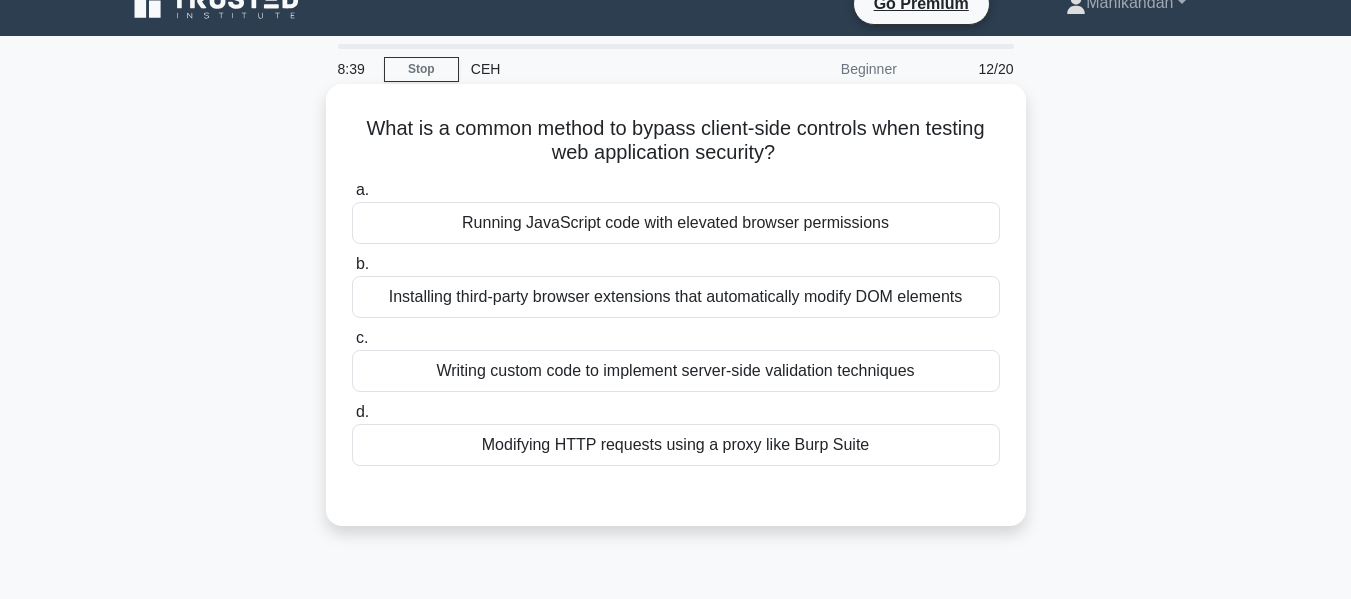scroll, scrollTop: 27, scrollLeft: 0, axis: vertical 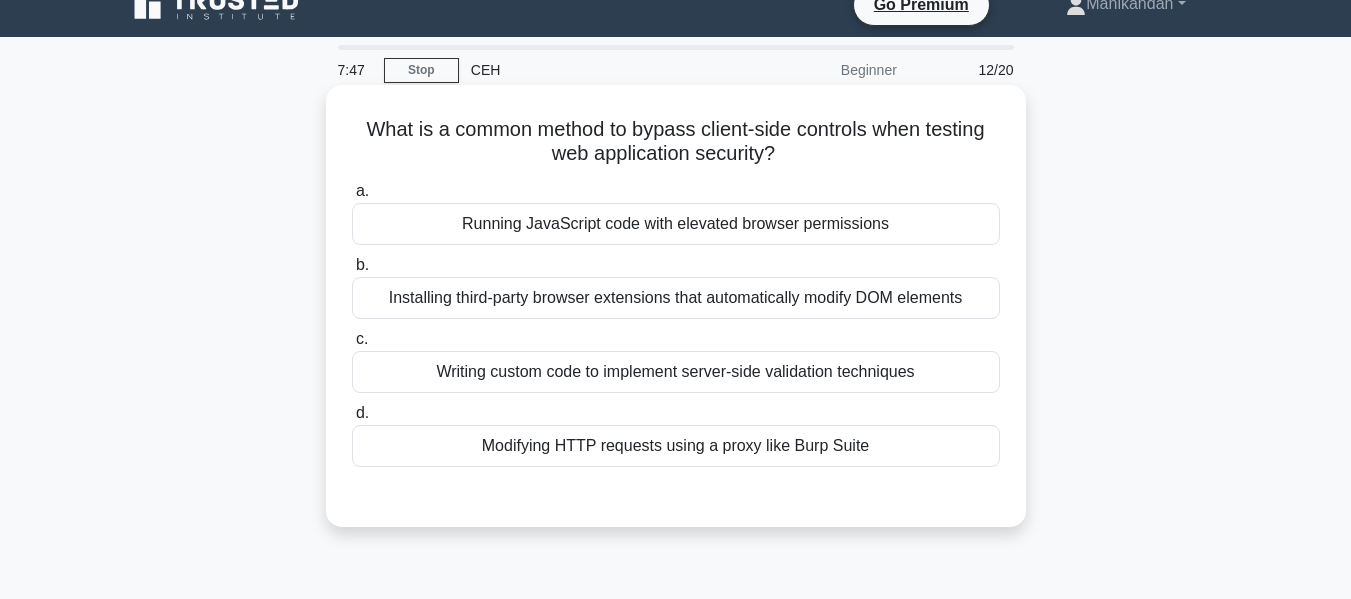 click on "Running JavaScript code with elevated browser permissions" at bounding box center [676, 224] 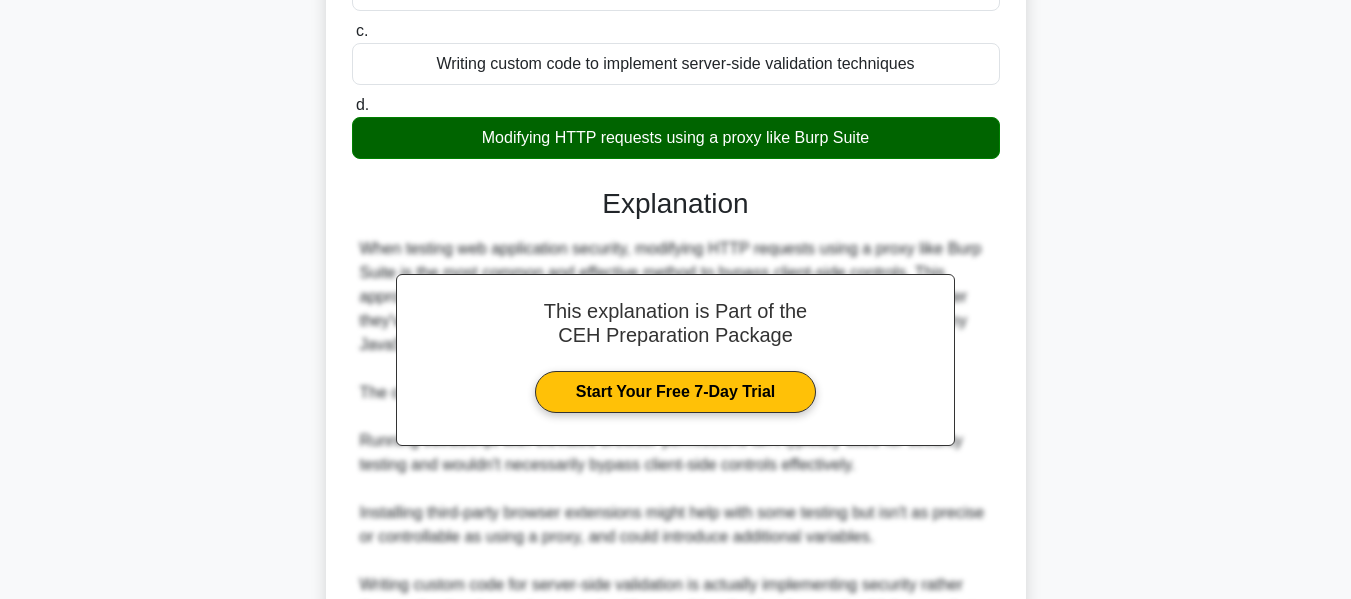 click on "When testing web application security, modifying HTTP requests using a proxy like Burp Suite is the most common and effective method to bypass client-side controls. This approach allows security testers to intercept, modify, and forward HTTP requests after they've left the browser but before they reach the server, effectively circumventing any JavaScript validation or other client-side security controls. The other options are less effective or inappropriate: Running JavaScript with elevated browser permissions isn't typically used for security testing and wouldn't necessarily bypass client-side controls effectively. Installing third-party browser extensions might help with some testing but isn't as precise or controllable as using a proxy, and could introduce additional variables." at bounding box center [676, 441] 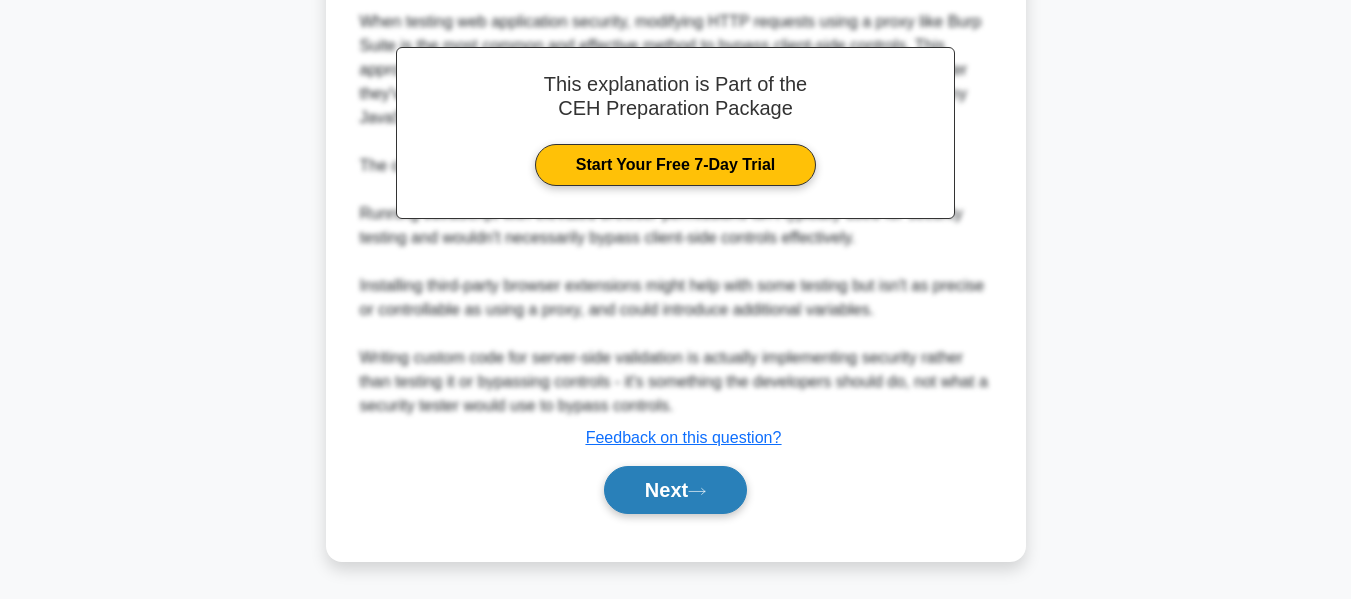 click on "Next" at bounding box center (675, 490) 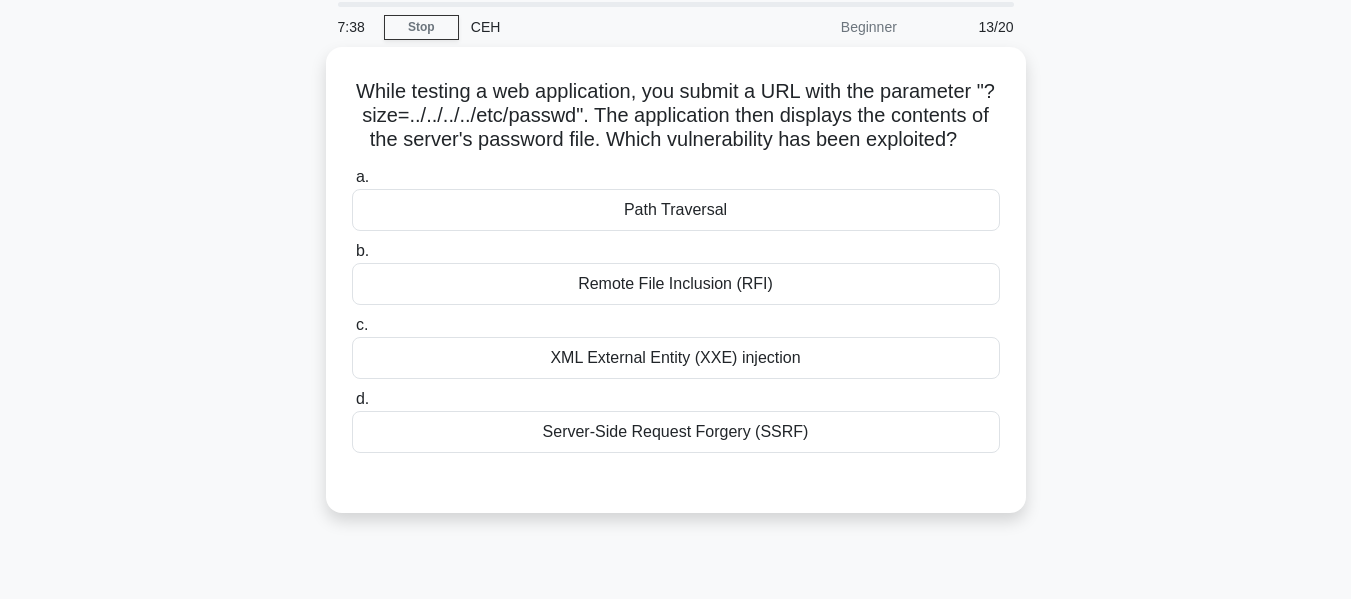 scroll, scrollTop: 69, scrollLeft: 0, axis: vertical 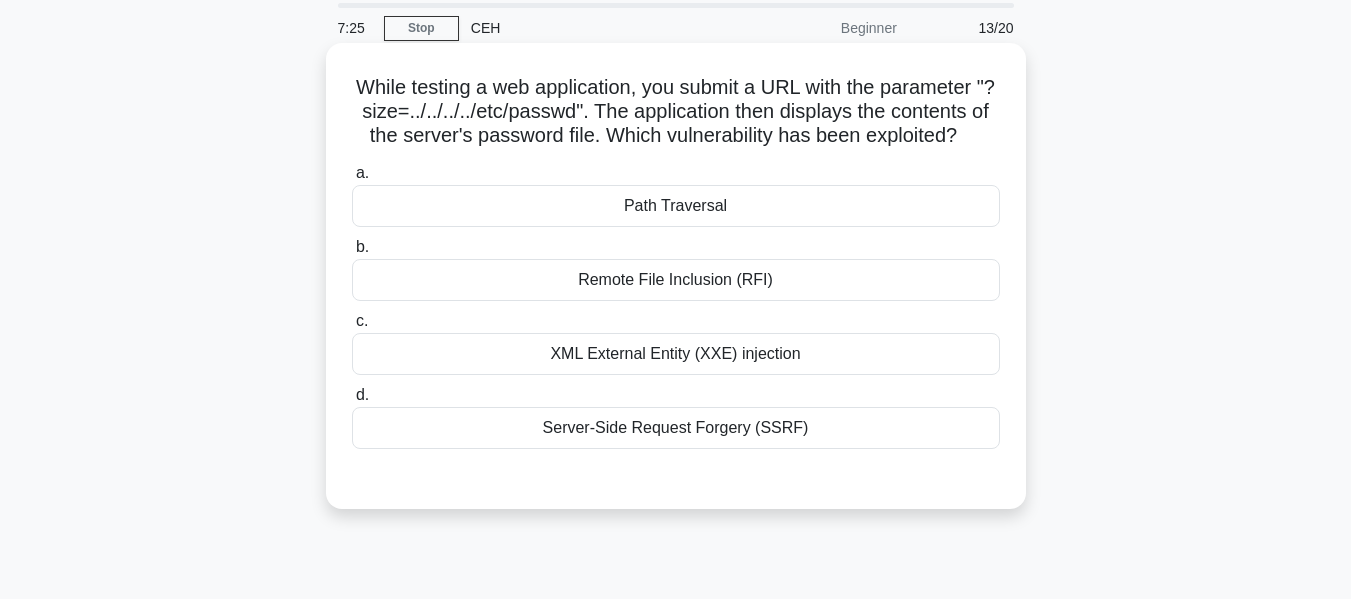 click on "Path Traversal" at bounding box center (676, 206) 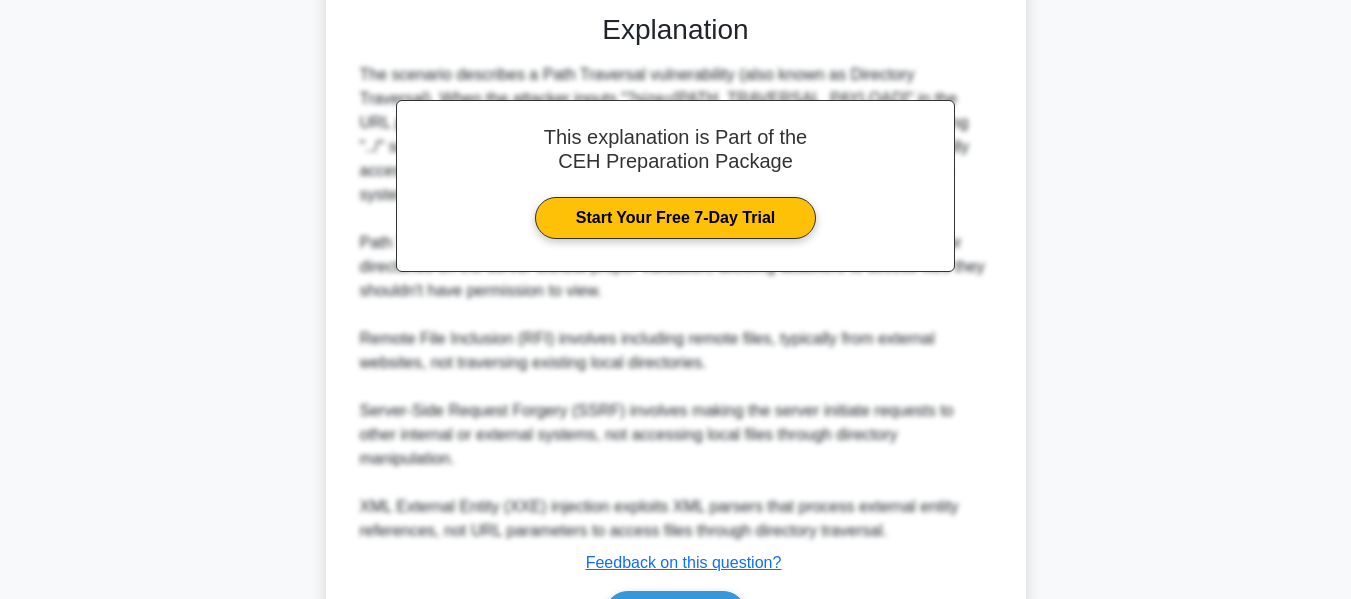 scroll, scrollTop: 634, scrollLeft: 0, axis: vertical 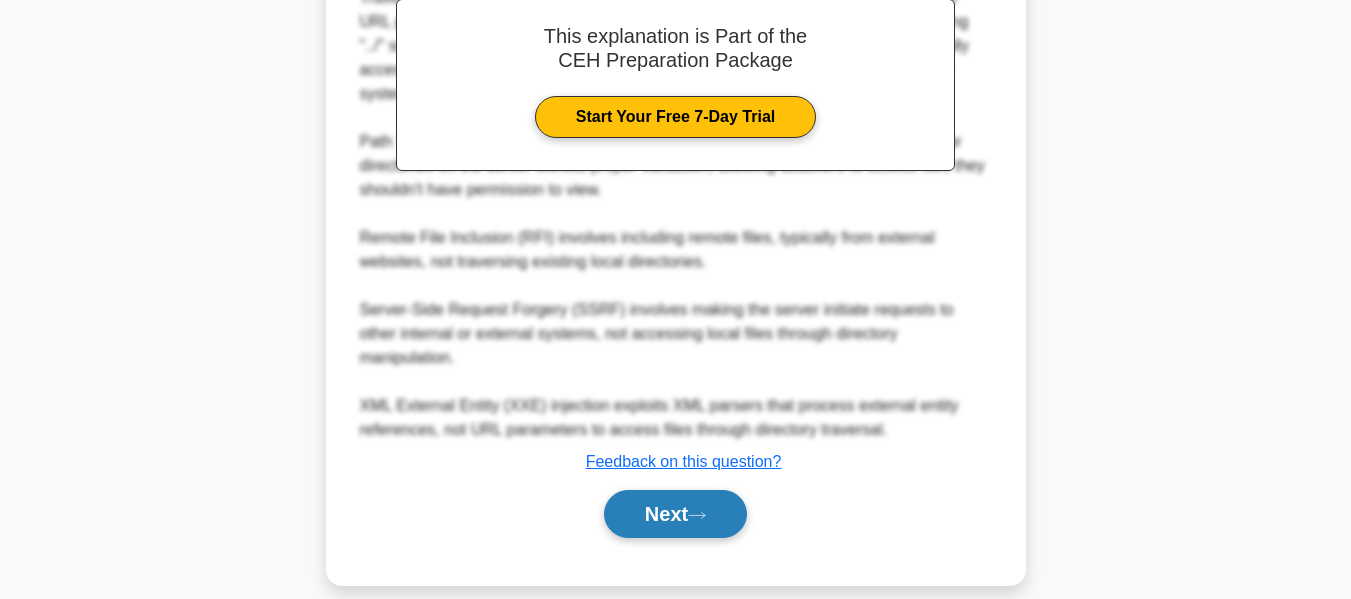 click on "Next" at bounding box center (675, 514) 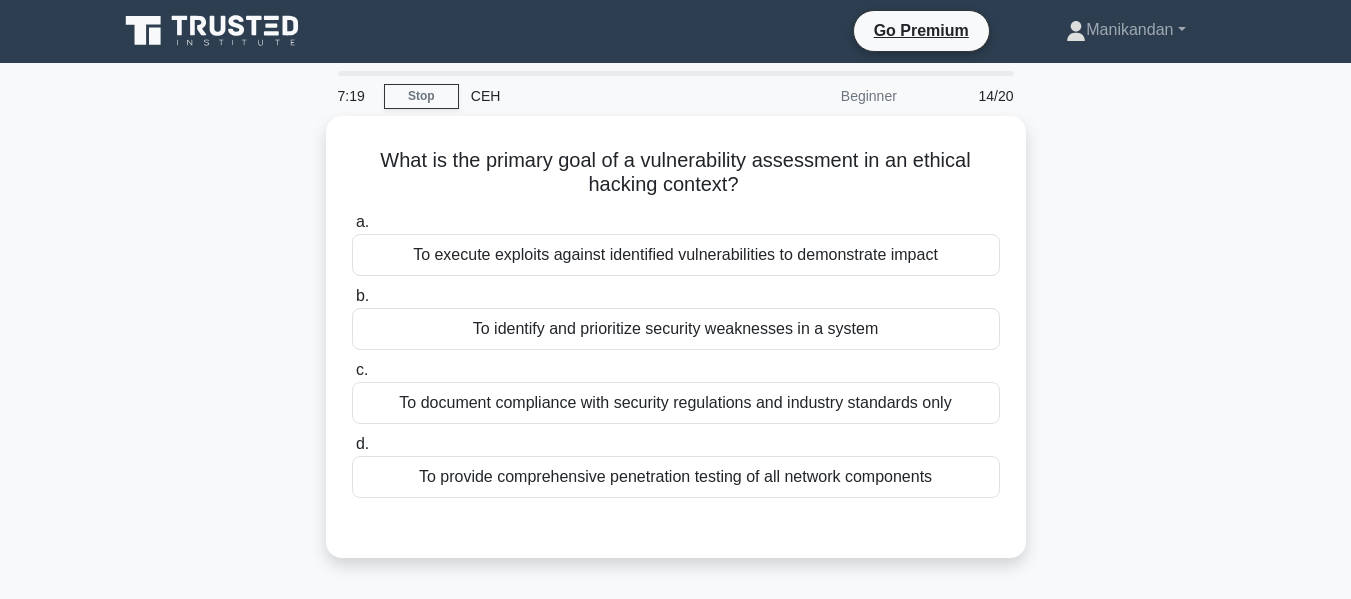 scroll, scrollTop: 0, scrollLeft: 0, axis: both 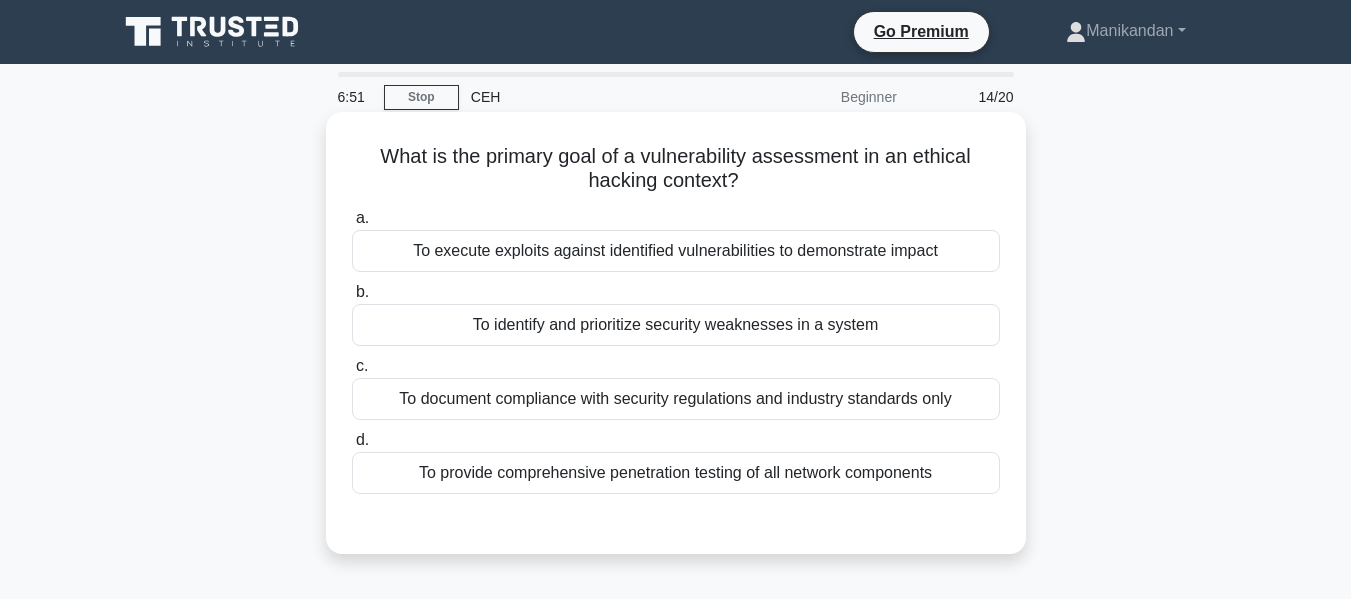 click on "To identify and prioritize security weaknesses in a system" at bounding box center [676, 325] 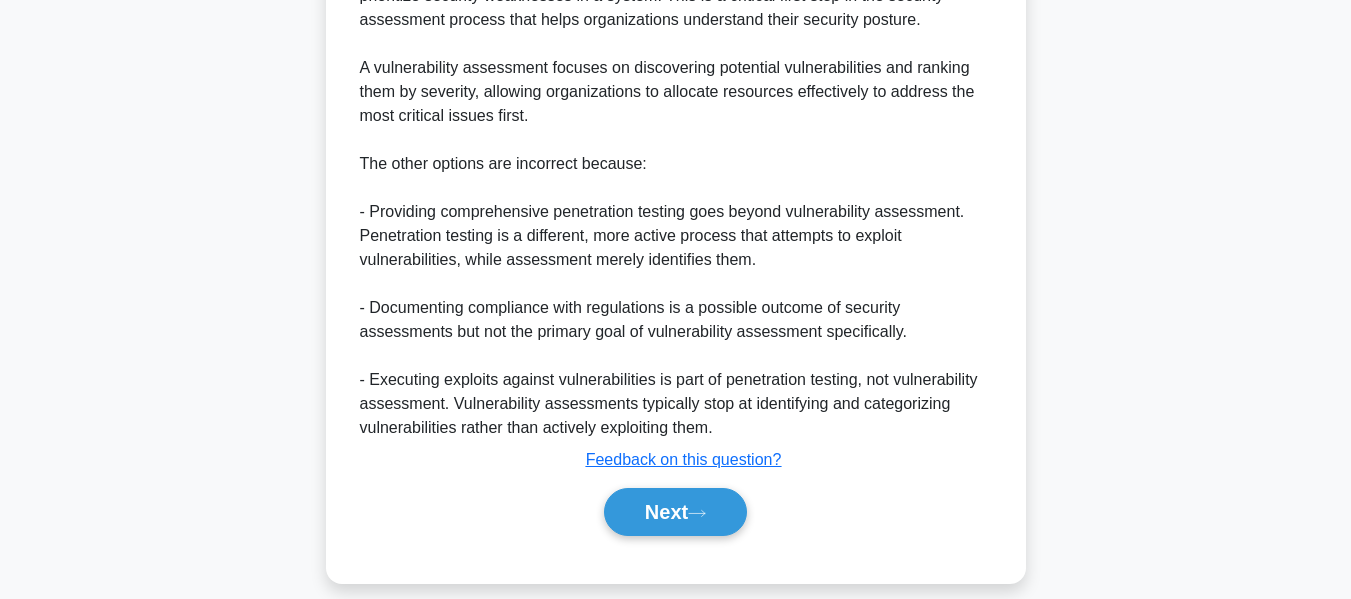 scroll, scrollTop: 615, scrollLeft: 0, axis: vertical 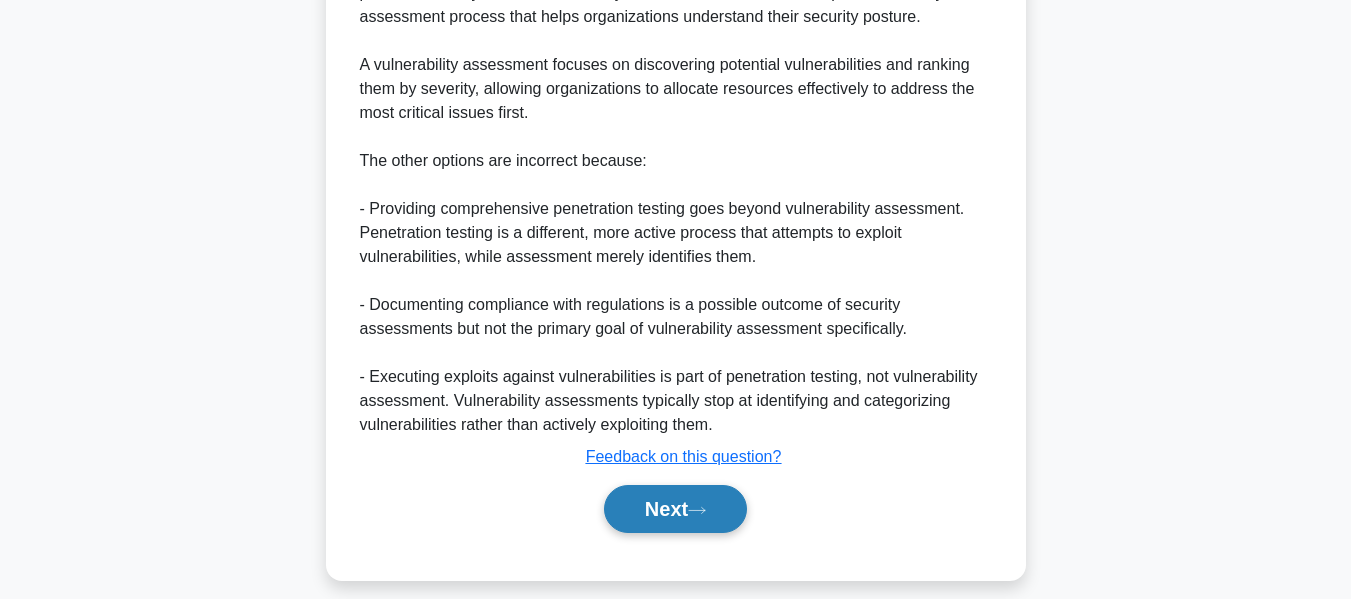 click on "Next" at bounding box center (675, 509) 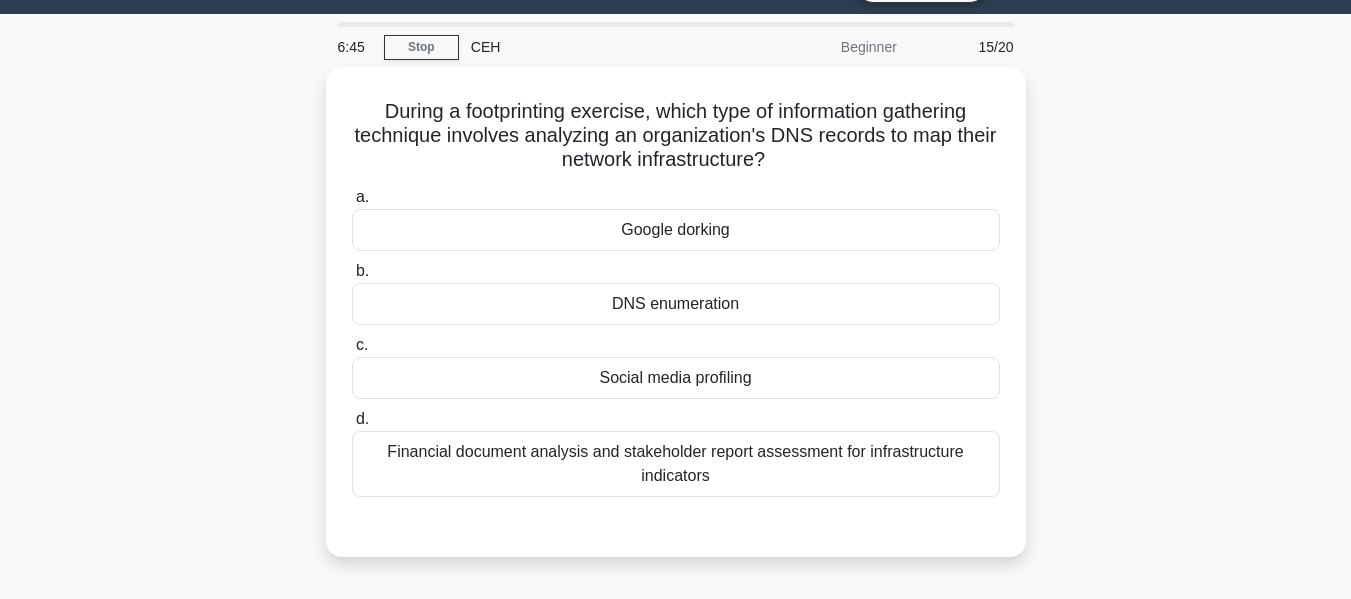 scroll, scrollTop: 48, scrollLeft: 0, axis: vertical 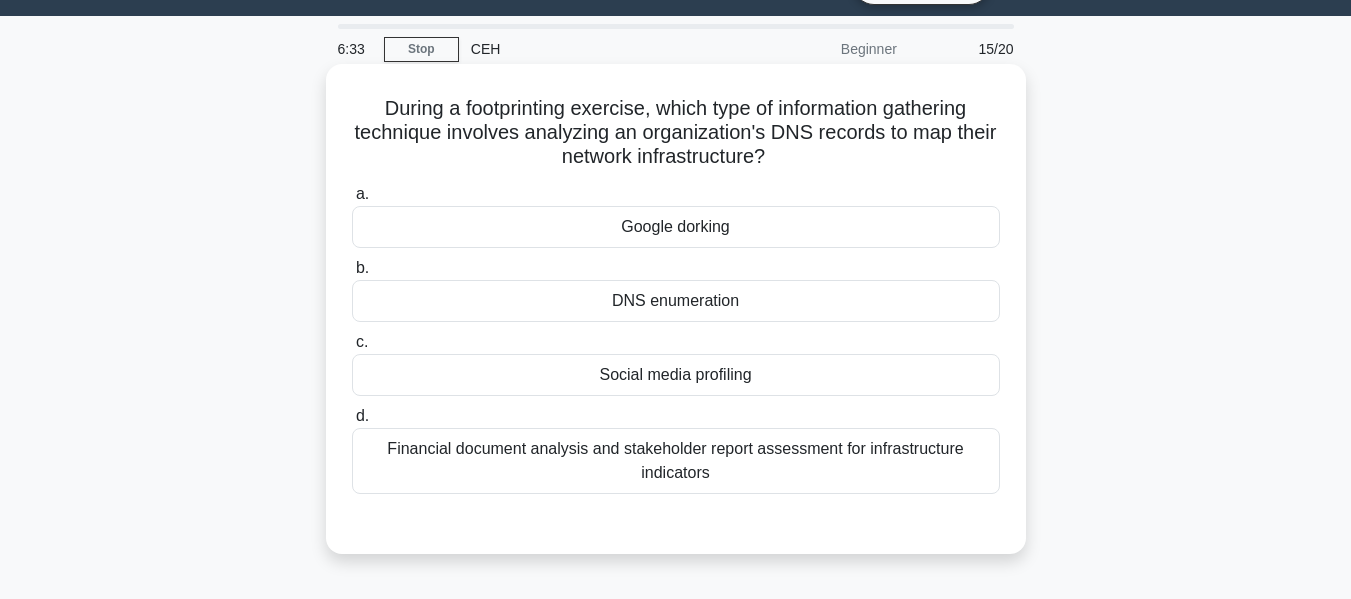 click on "DNS enumeration" at bounding box center (676, 301) 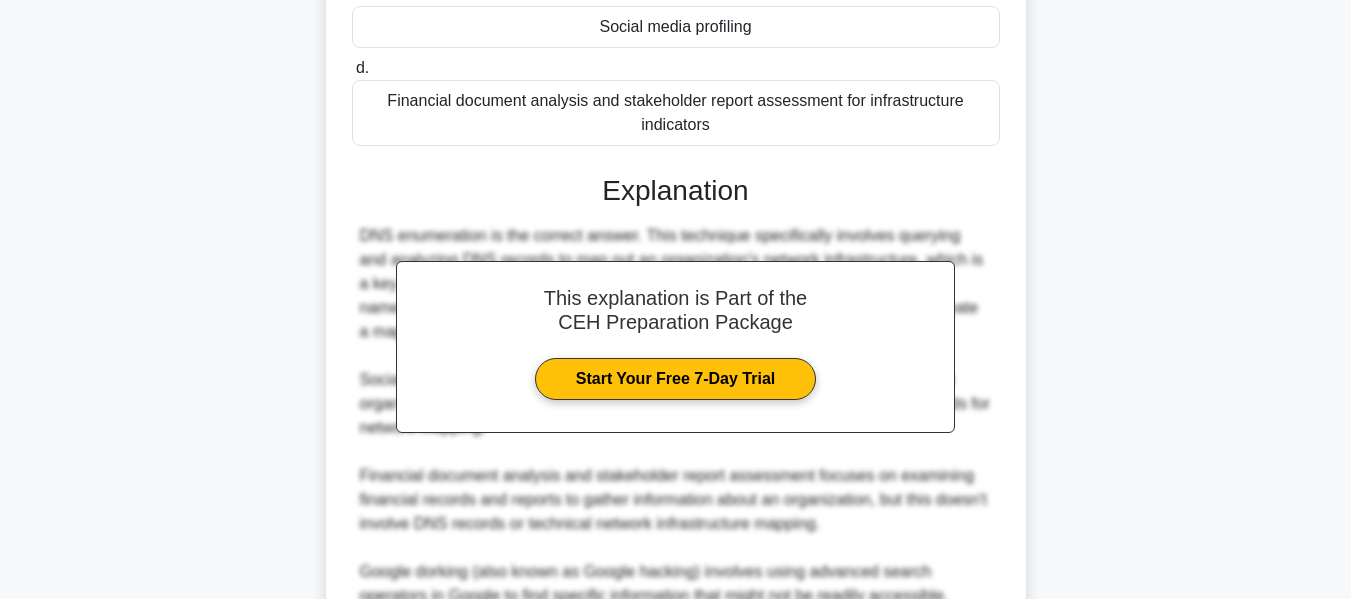 scroll, scrollTop: 635, scrollLeft: 0, axis: vertical 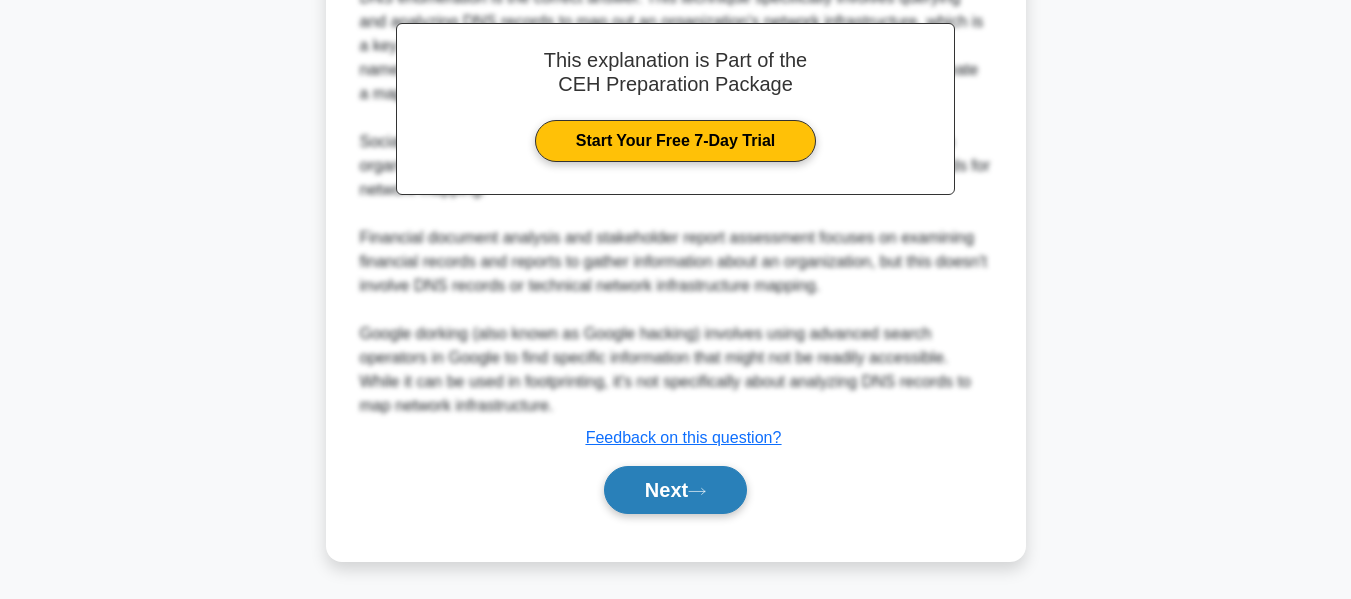 click on "Next" at bounding box center (675, 490) 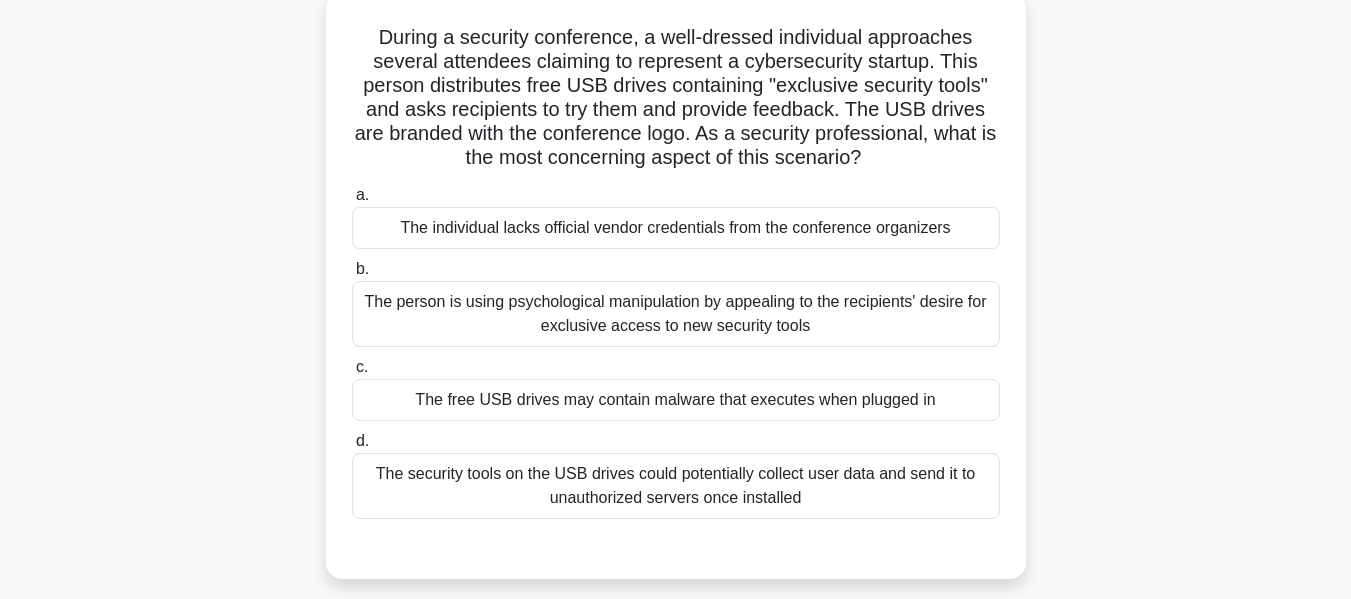 scroll, scrollTop: 0, scrollLeft: 0, axis: both 